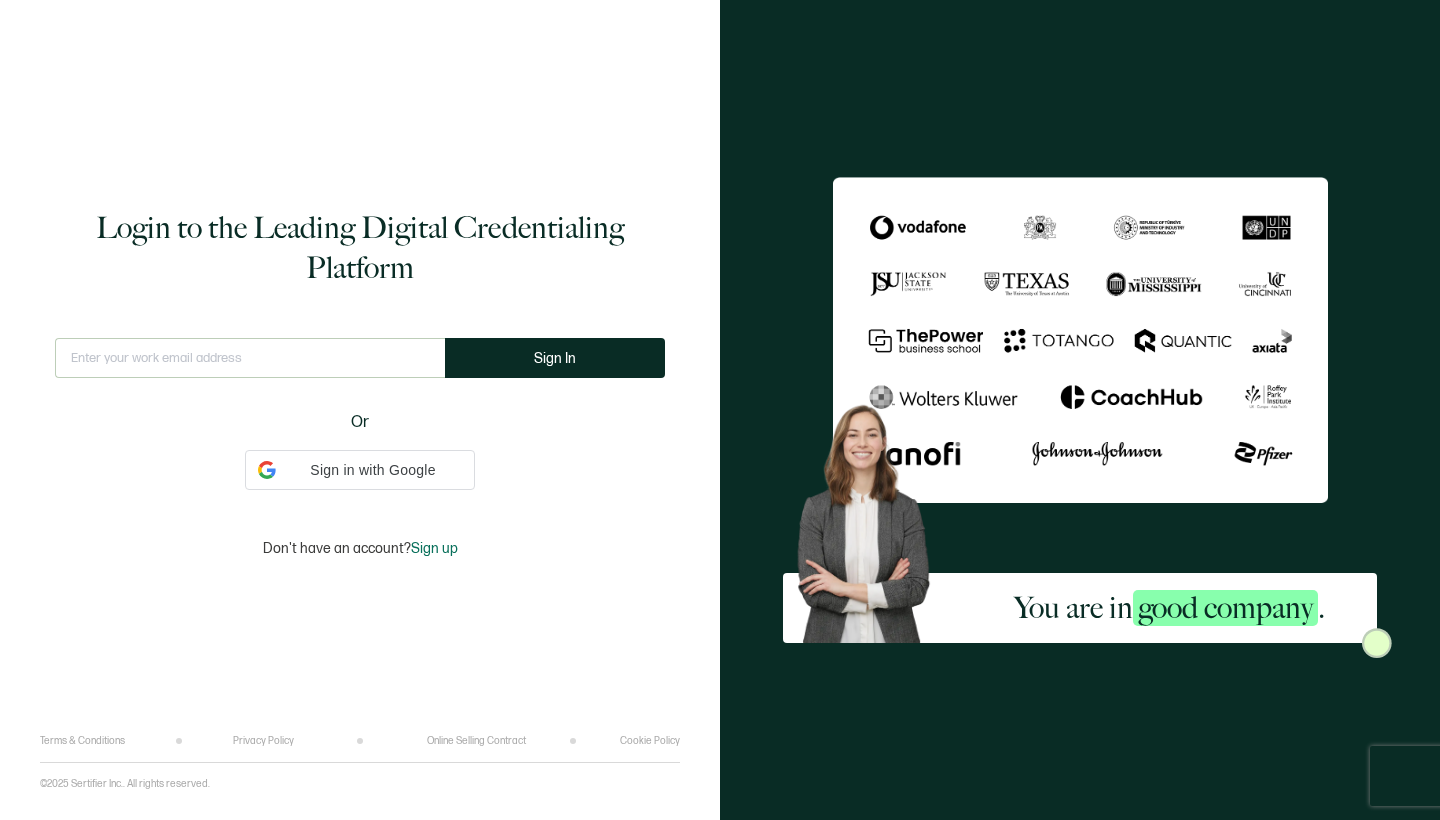 scroll, scrollTop: 0, scrollLeft: 0, axis: both 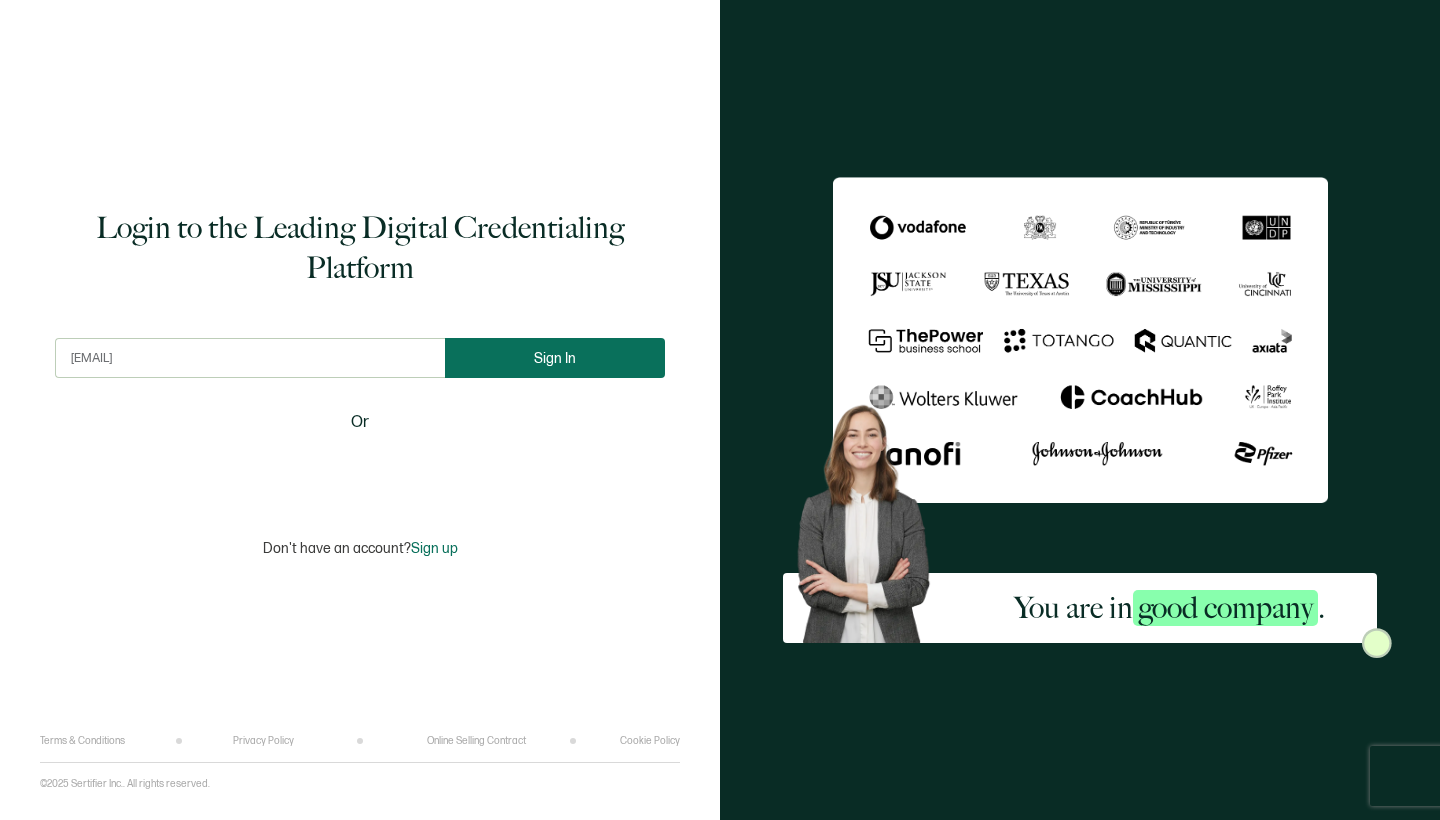type on "[EMAIL]" 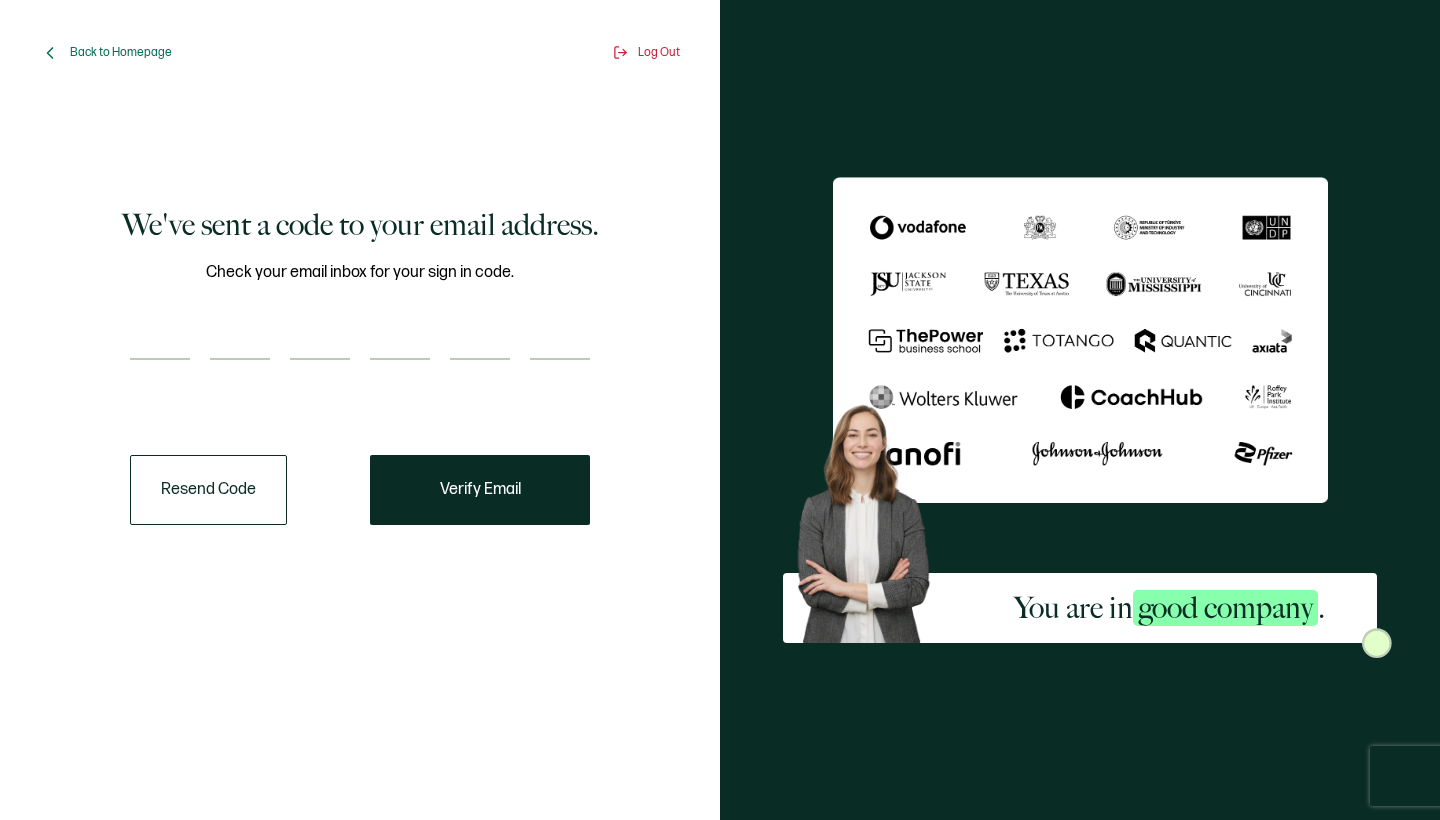 click at bounding box center [160, 340] 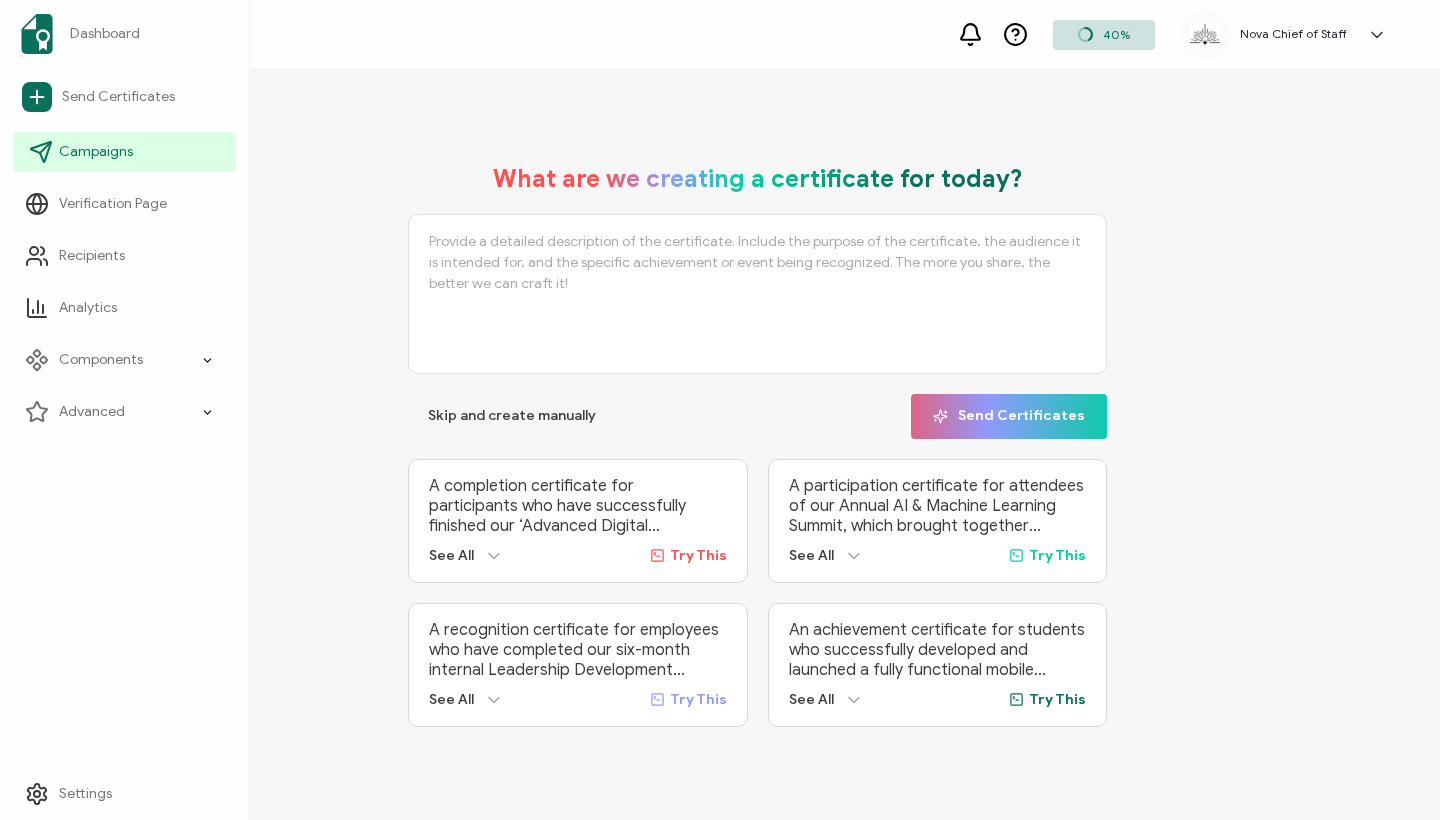 click on "Campaigns" at bounding box center (96, 152) 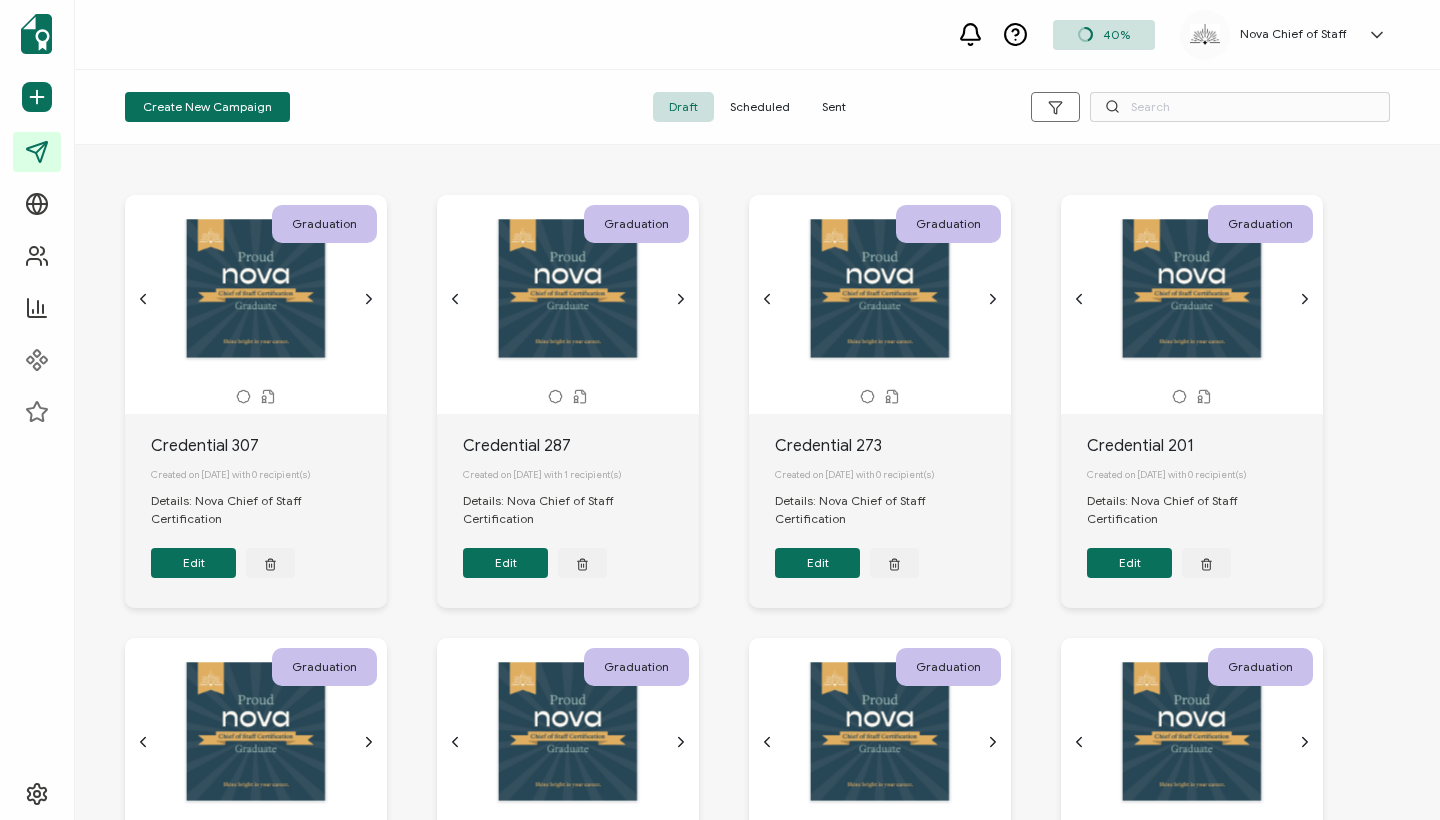 click on "Sent" at bounding box center [834, 107] 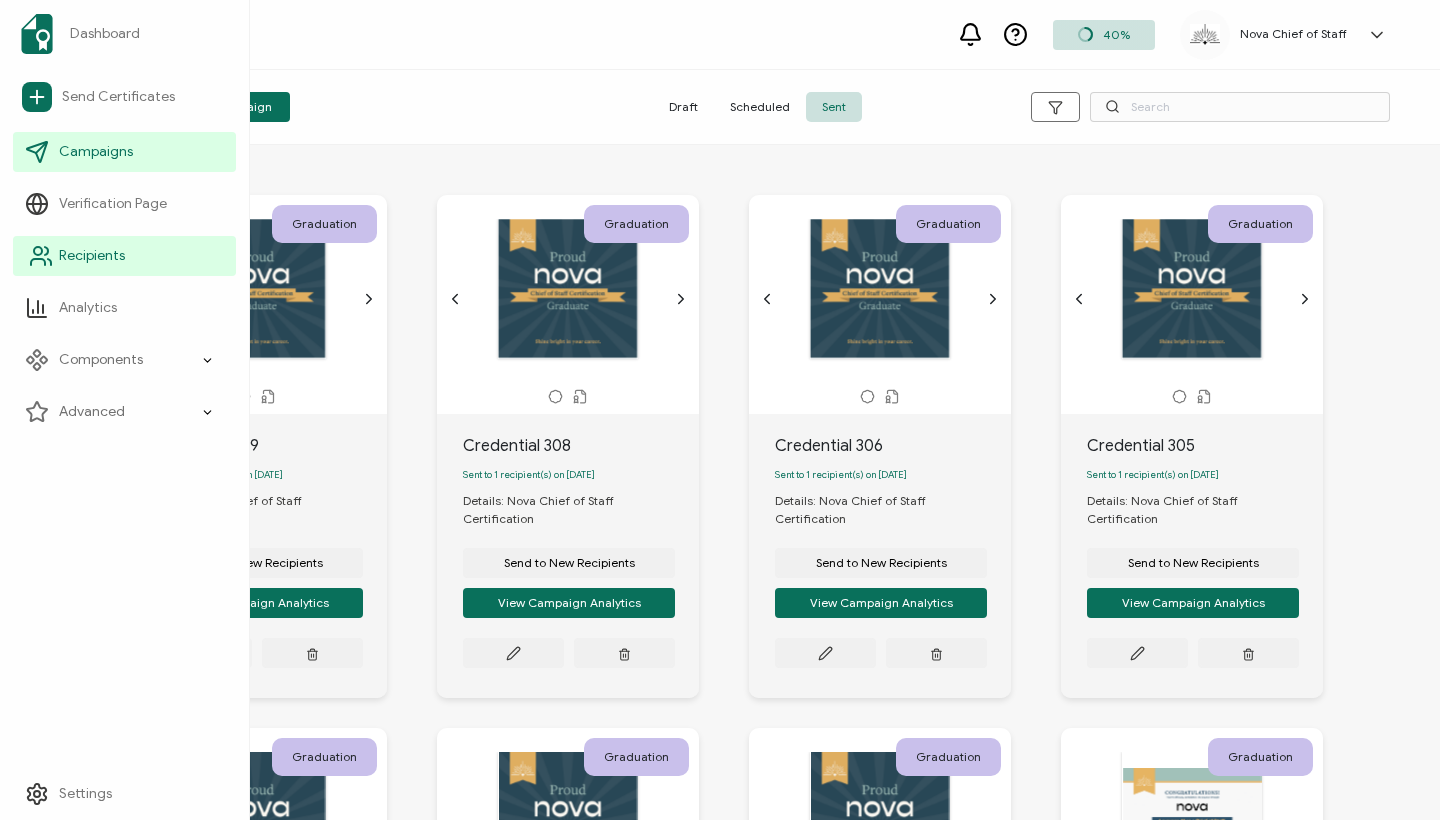 click on "Recipients" at bounding box center [124, 256] 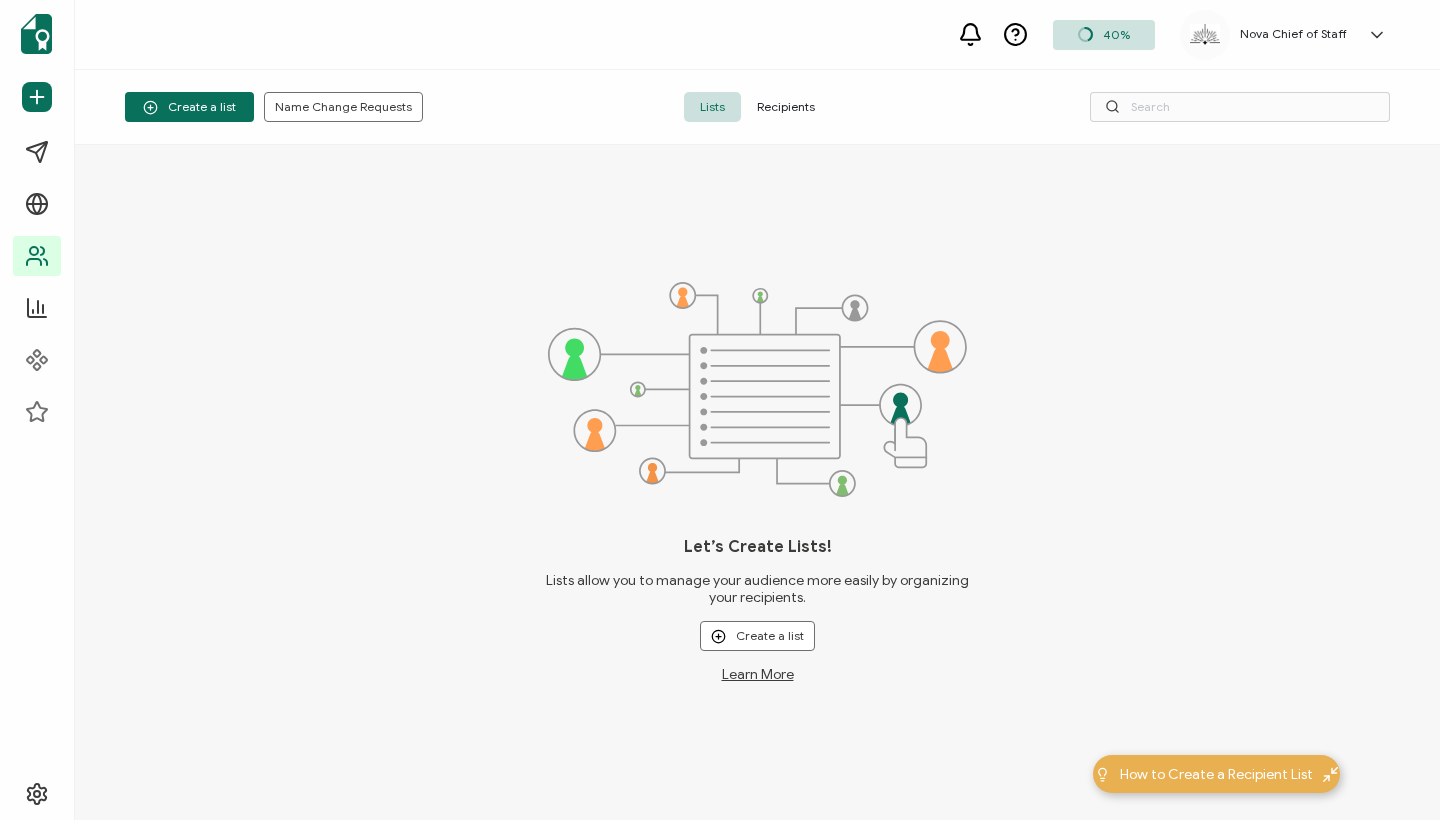 click on "Recipients" at bounding box center (786, 107) 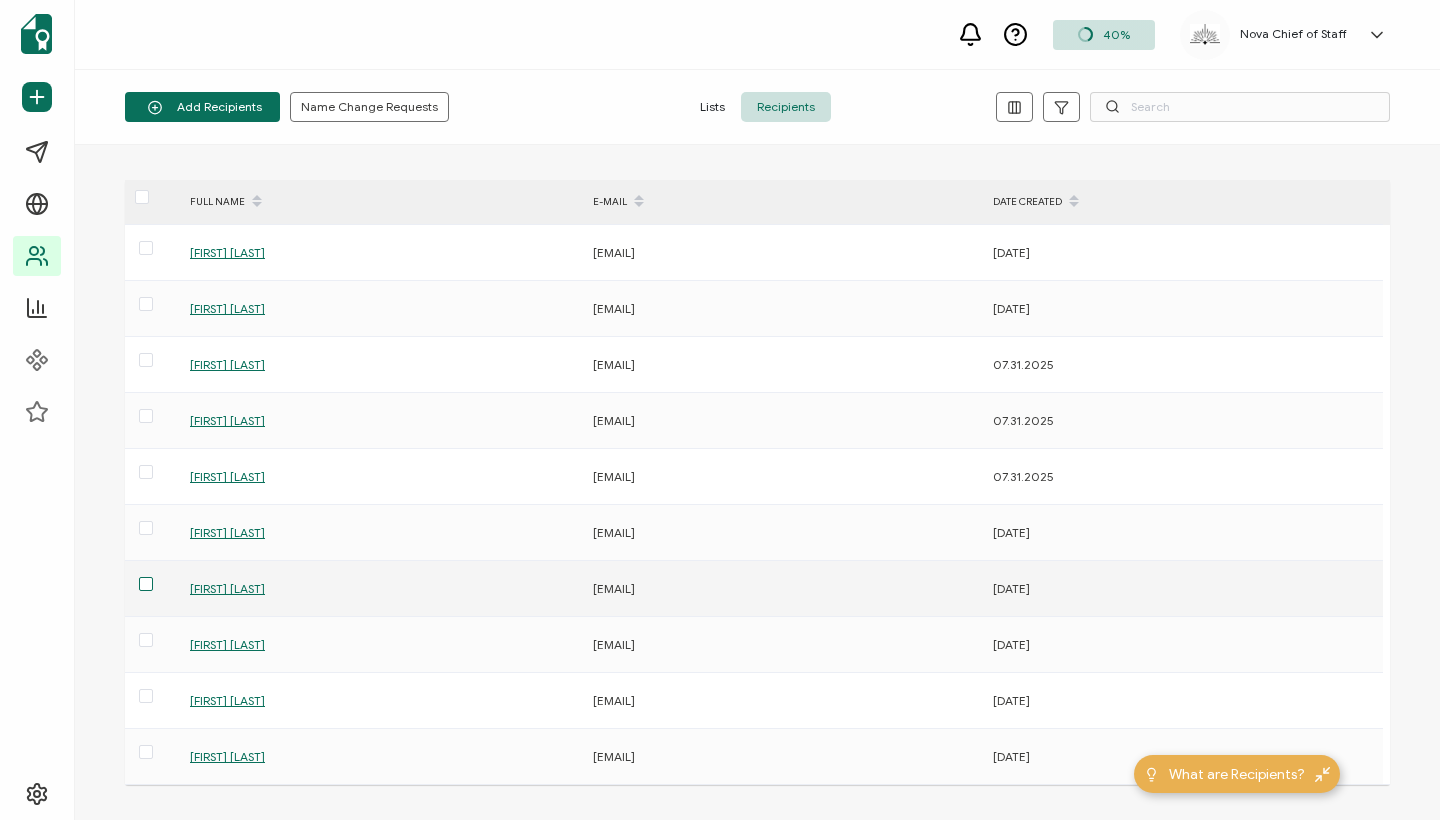 click at bounding box center (146, 584) 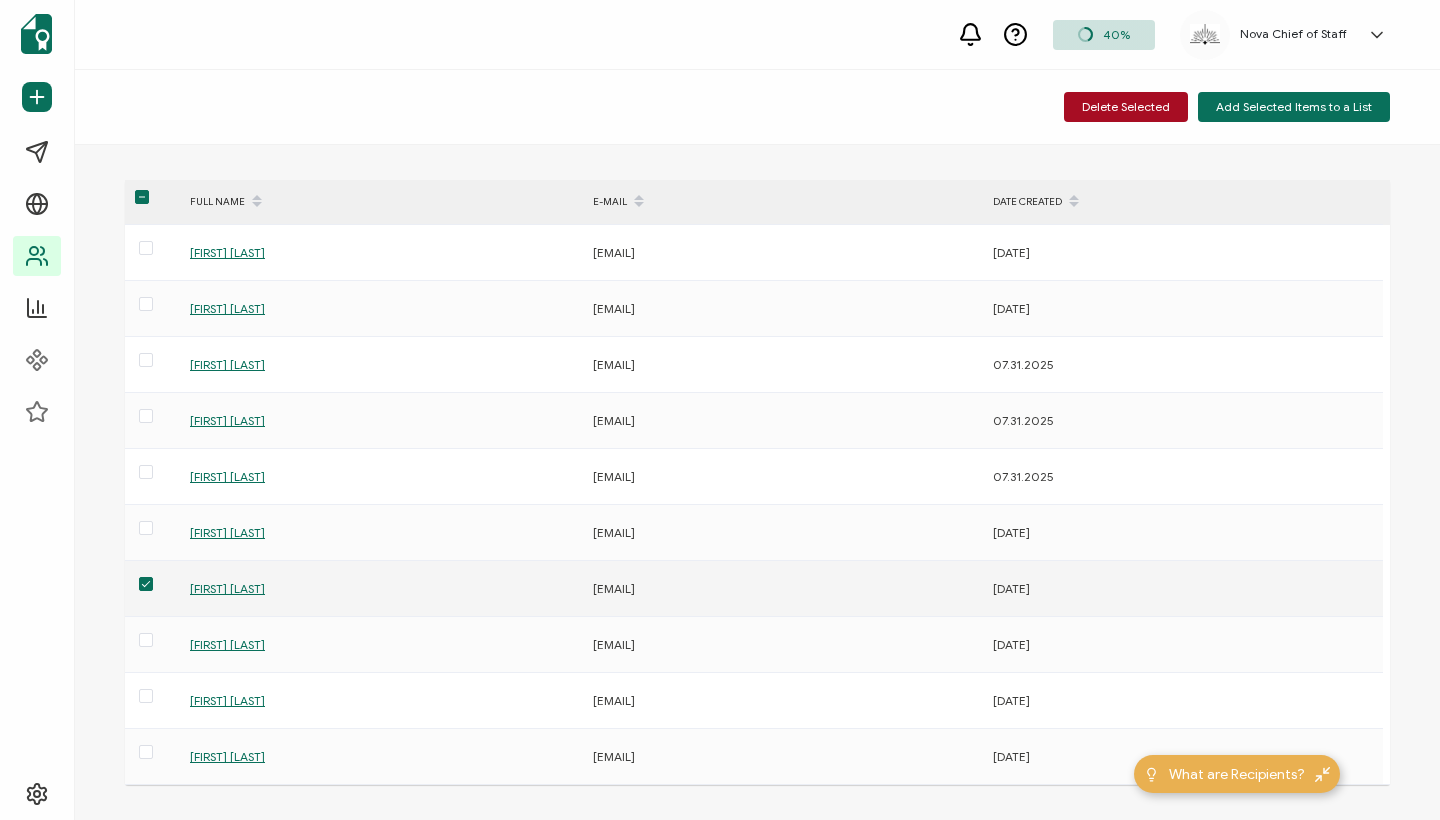 click on "[FIRST] [LAST]" at bounding box center (227, 588) 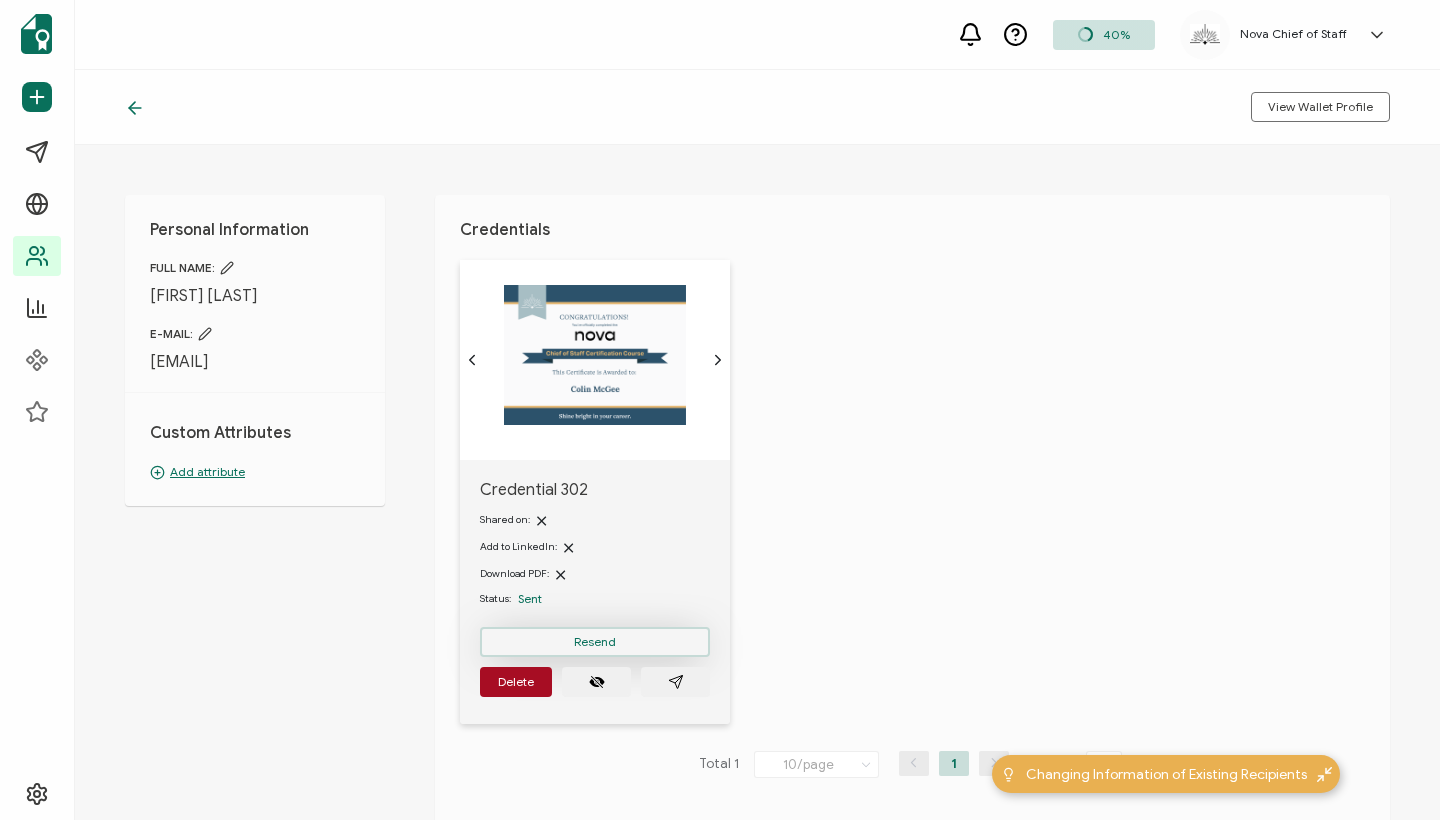 click on "Resend" at bounding box center [595, 642] 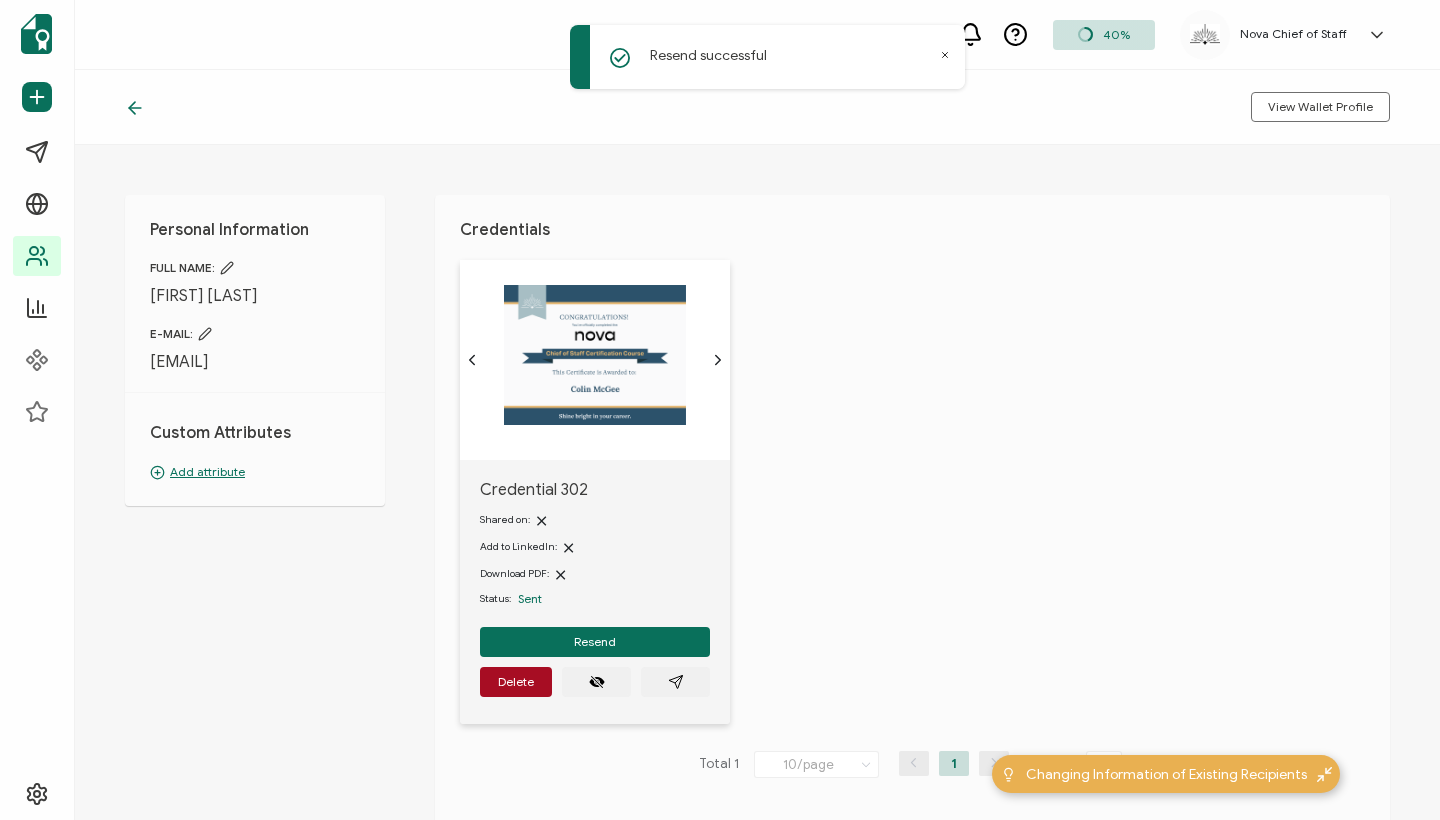 click 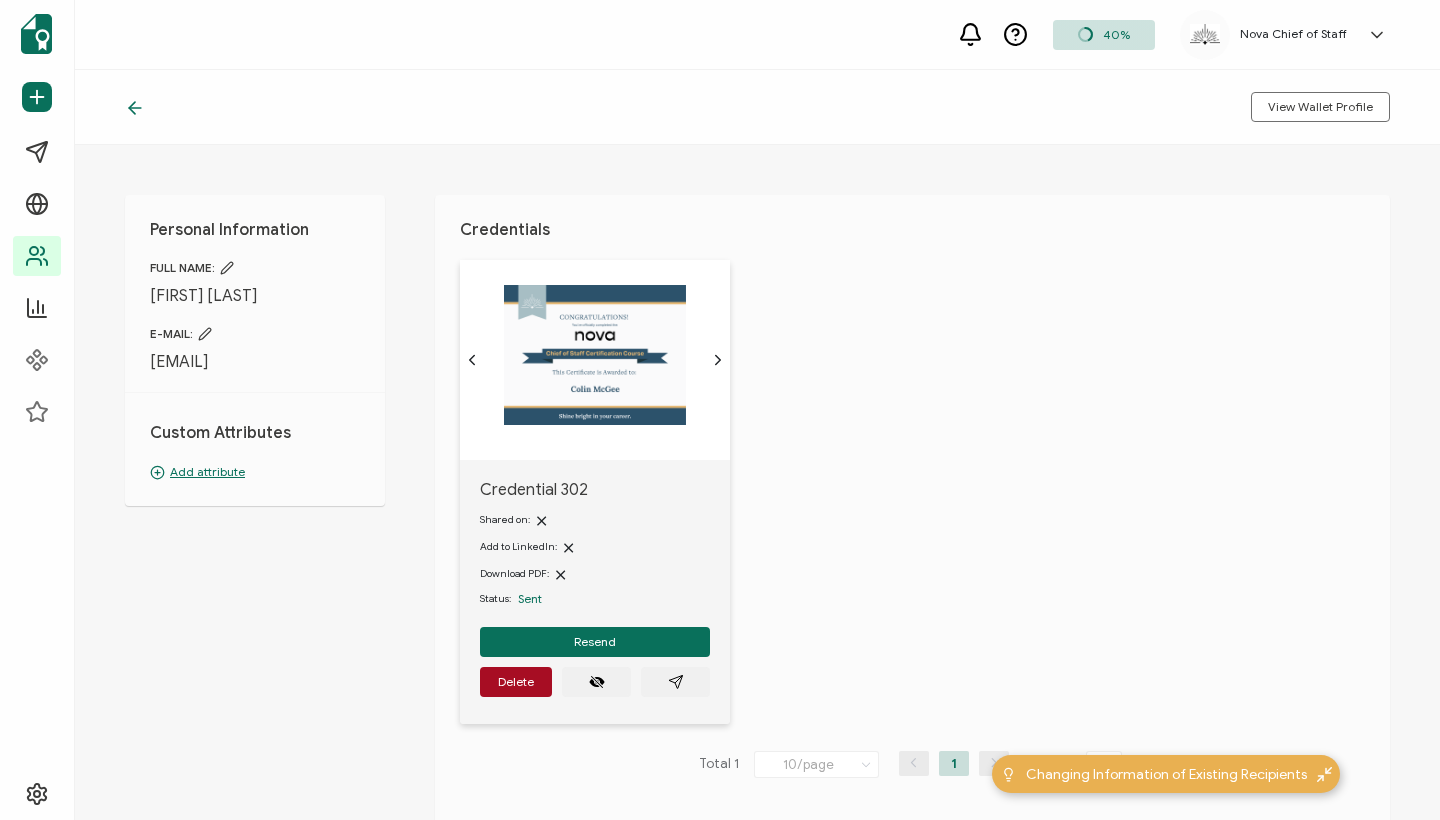 click at bounding box center (594, 355) 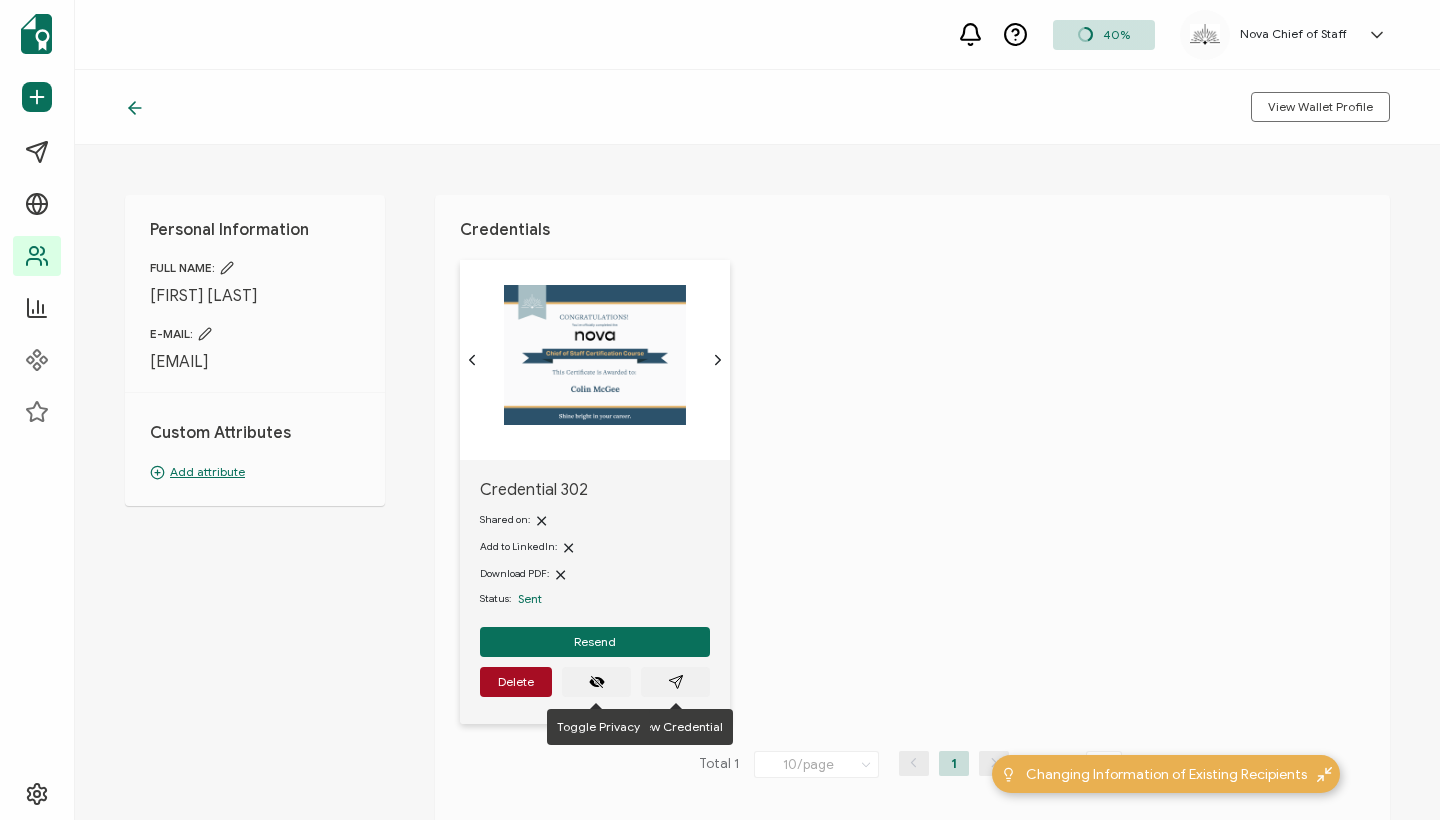 scroll, scrollTop: 0, scrollLeft: 0, axis: both 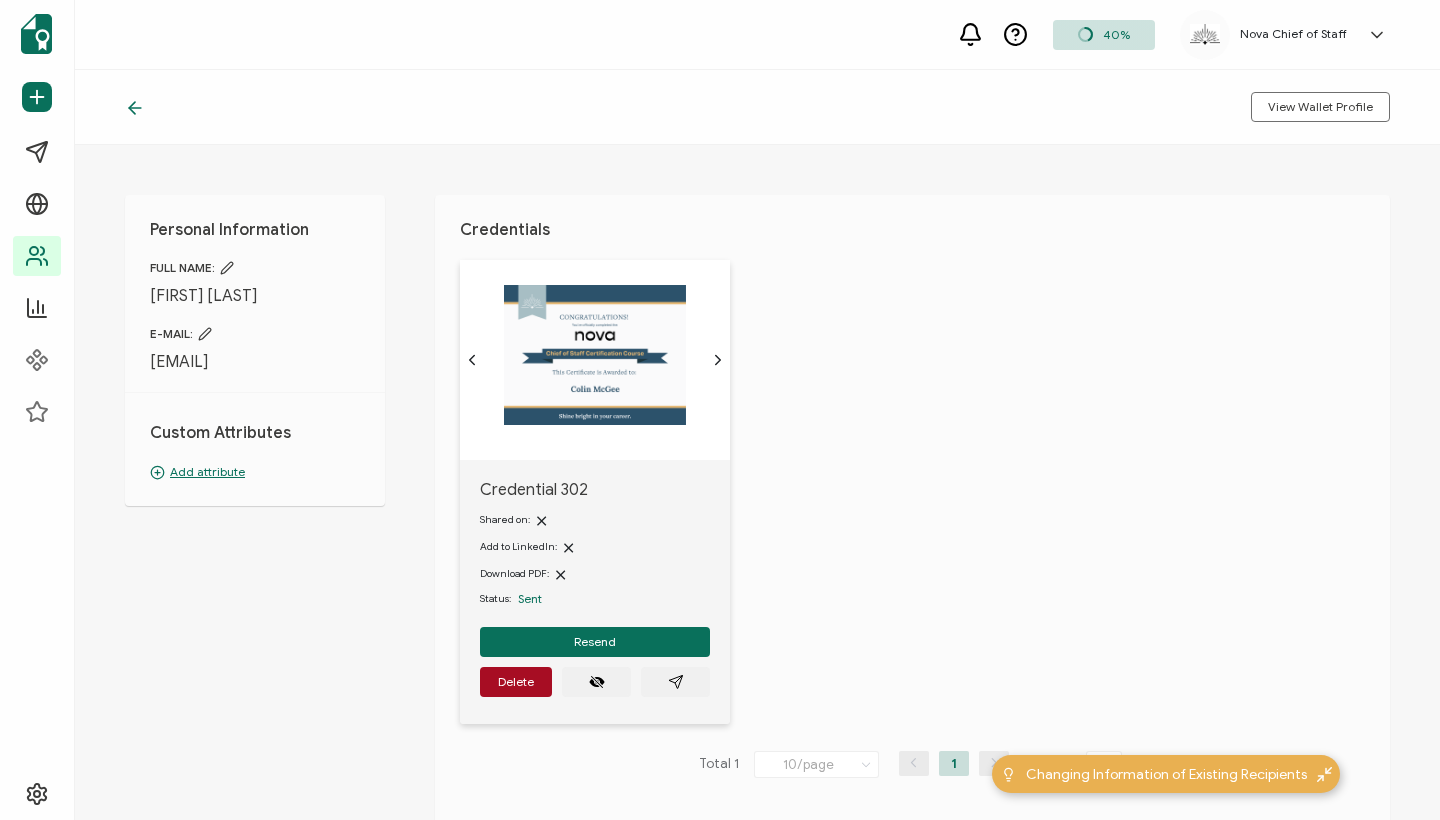 click 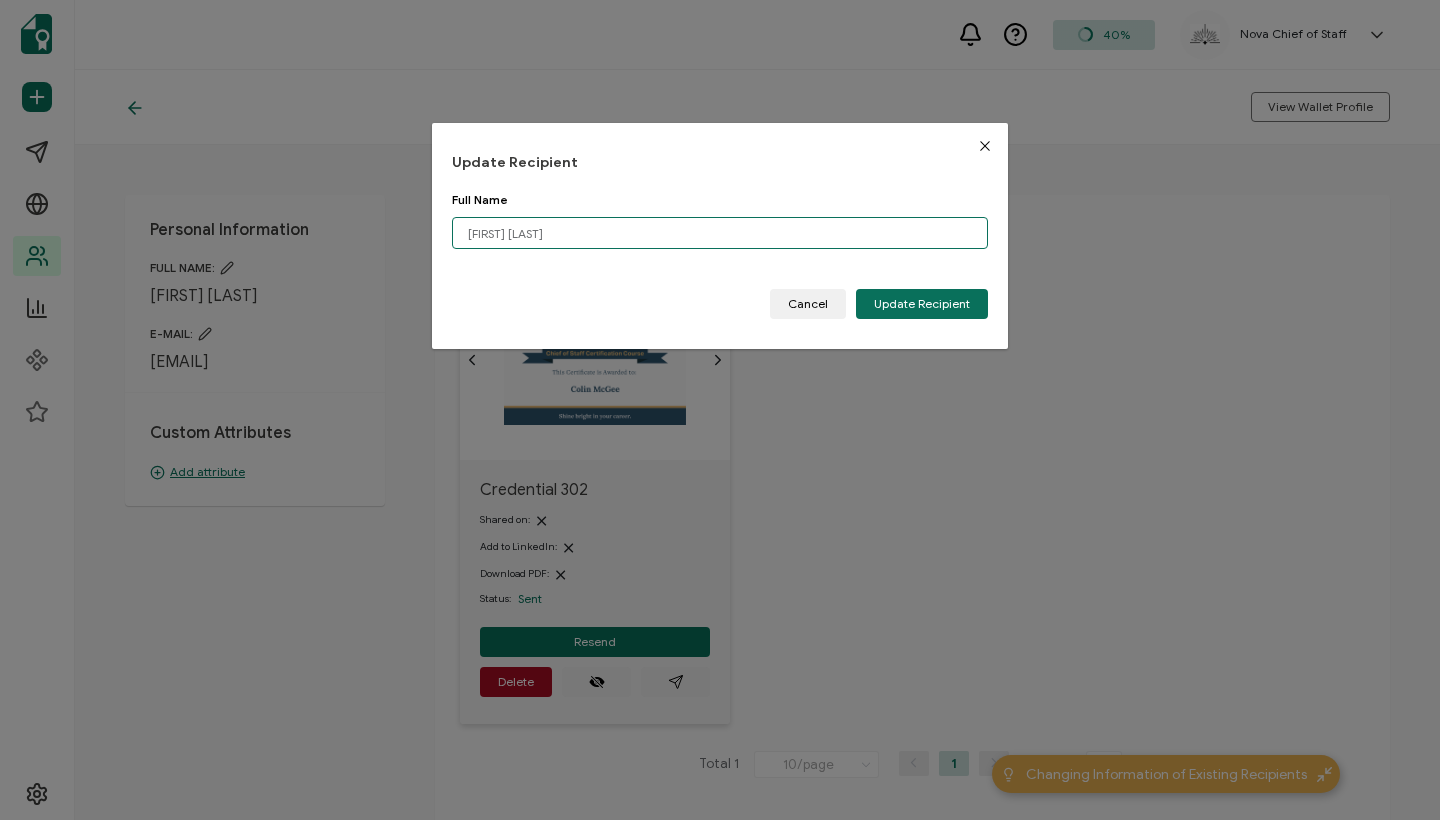 drag, startPoint x: 590, startPoint y: 241, endPoint x: 414, endPoint y: 242, distance: 176.00284 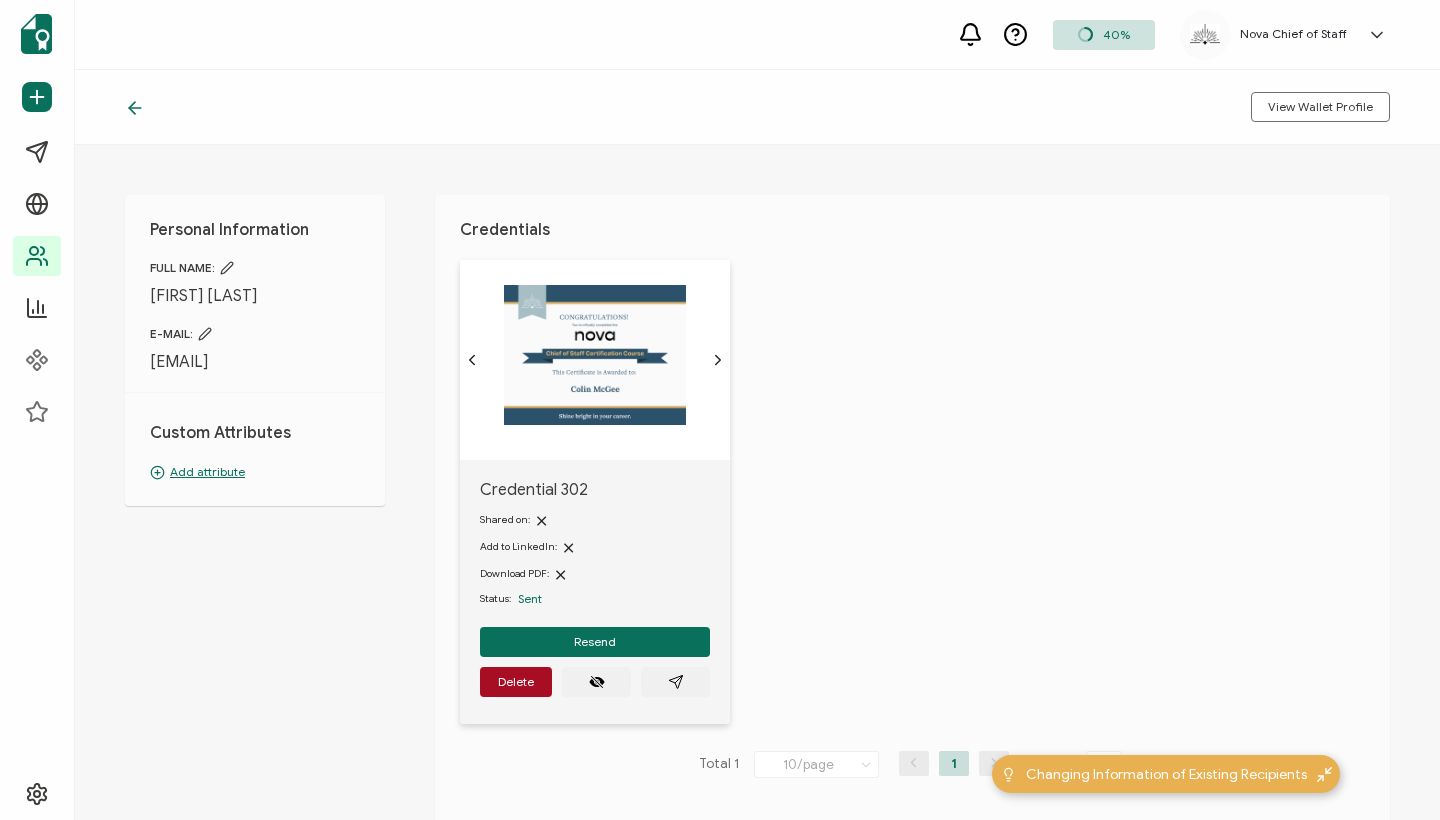 click 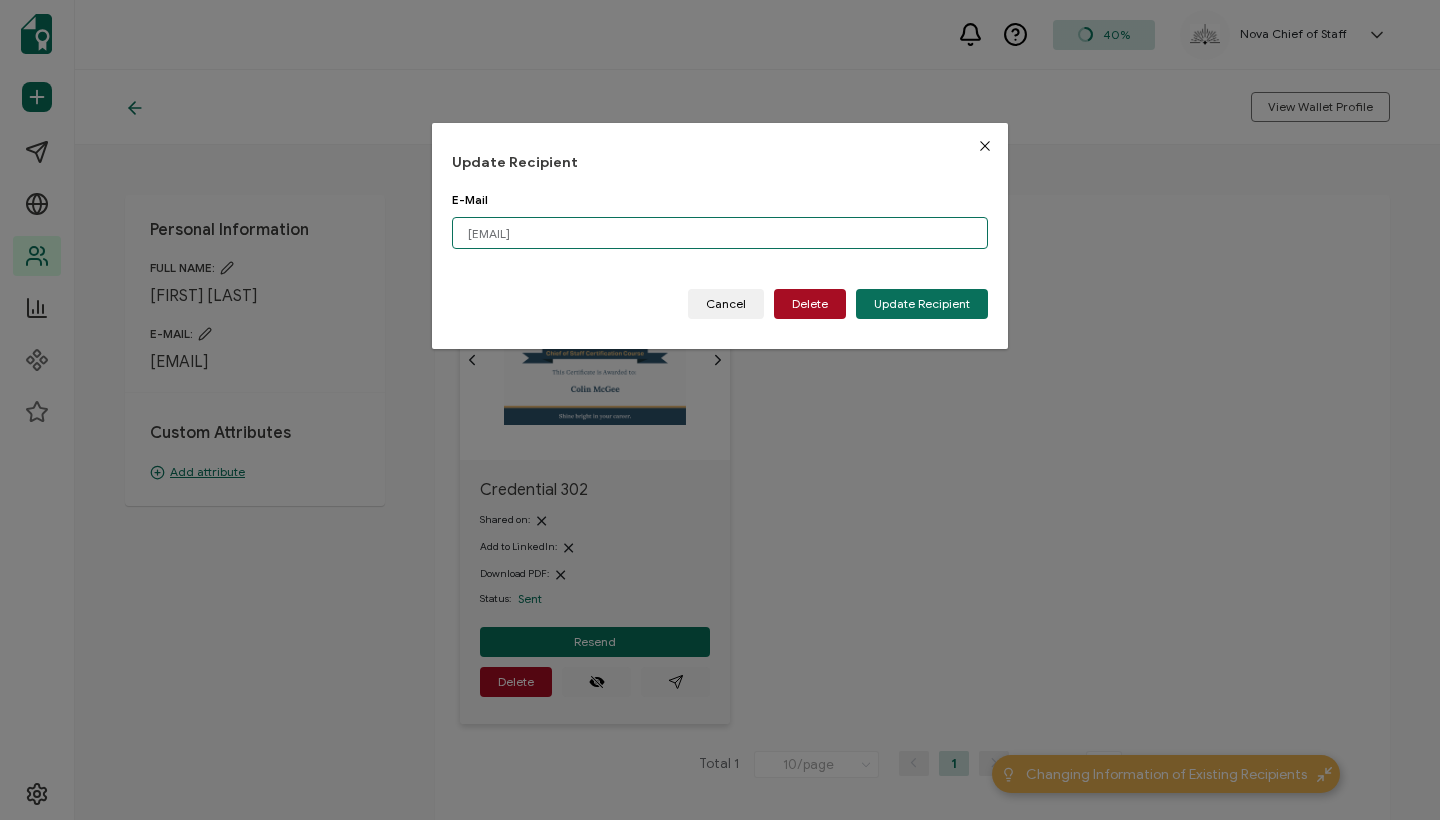 drag, startPoint x: 548, startPoint y: 232, endPoint x: 437, endPoint y: 231, distance: 111.0045 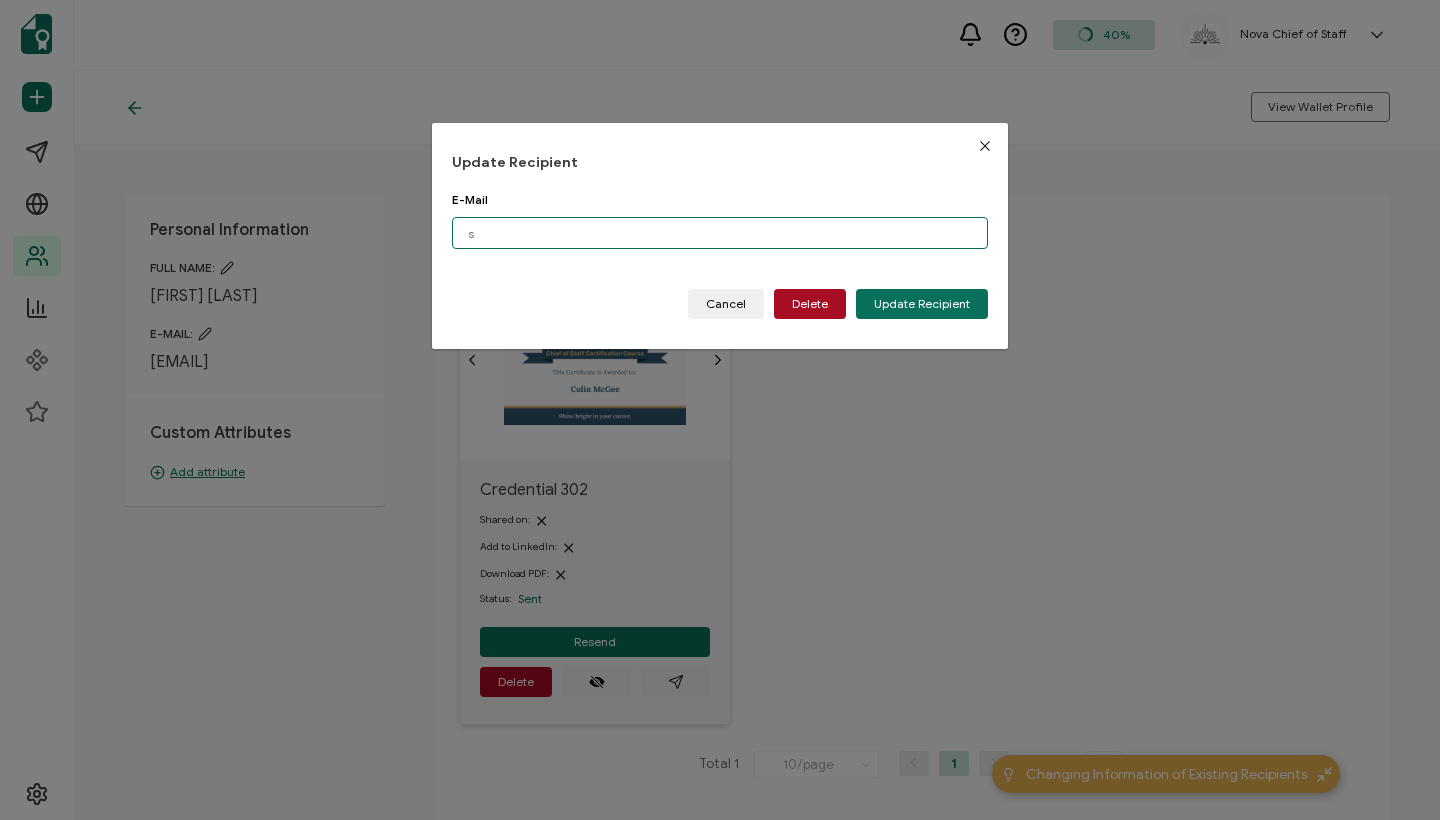 click on "s" at bounding box center [720, 233] 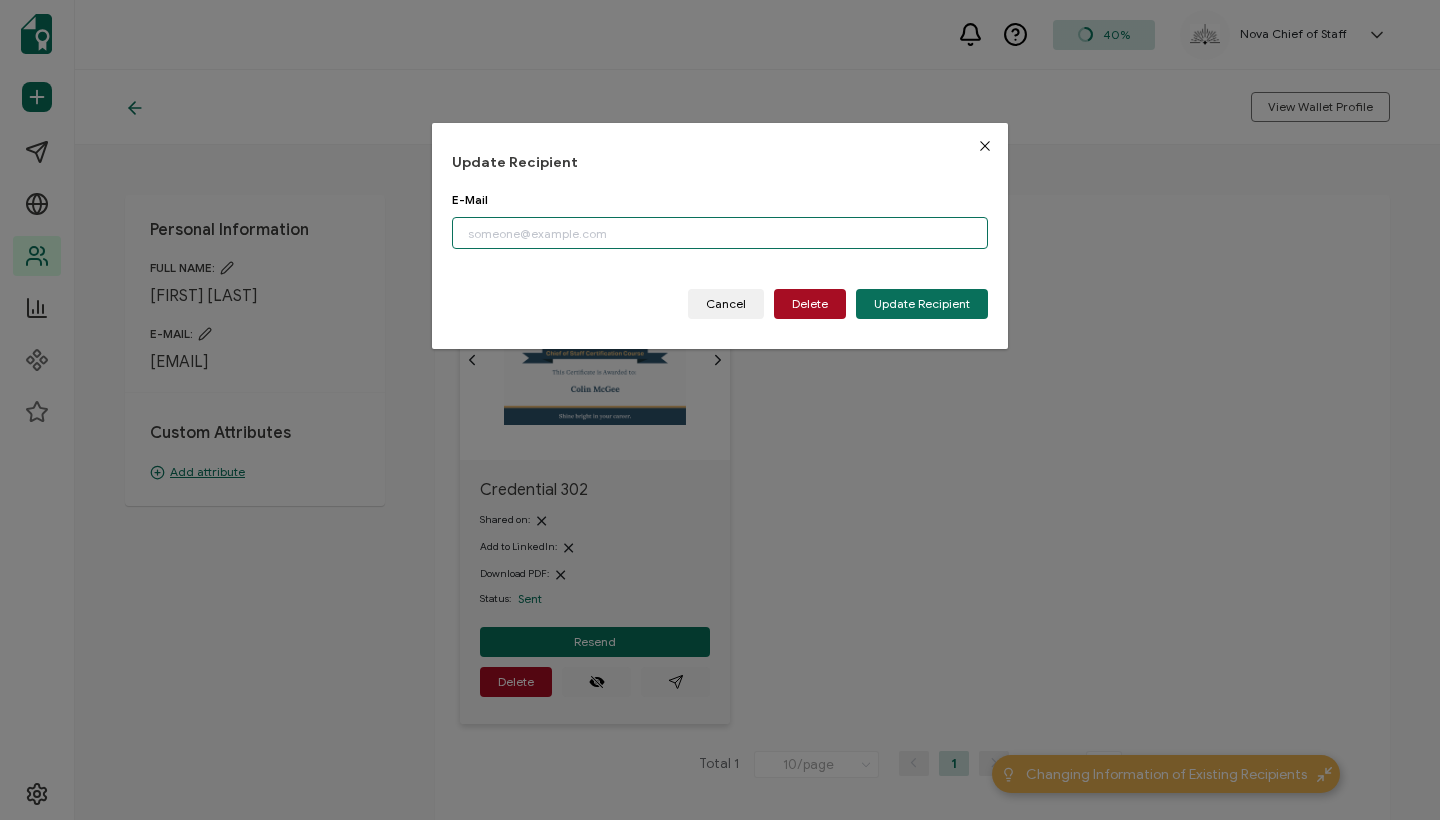 paste on "244296" 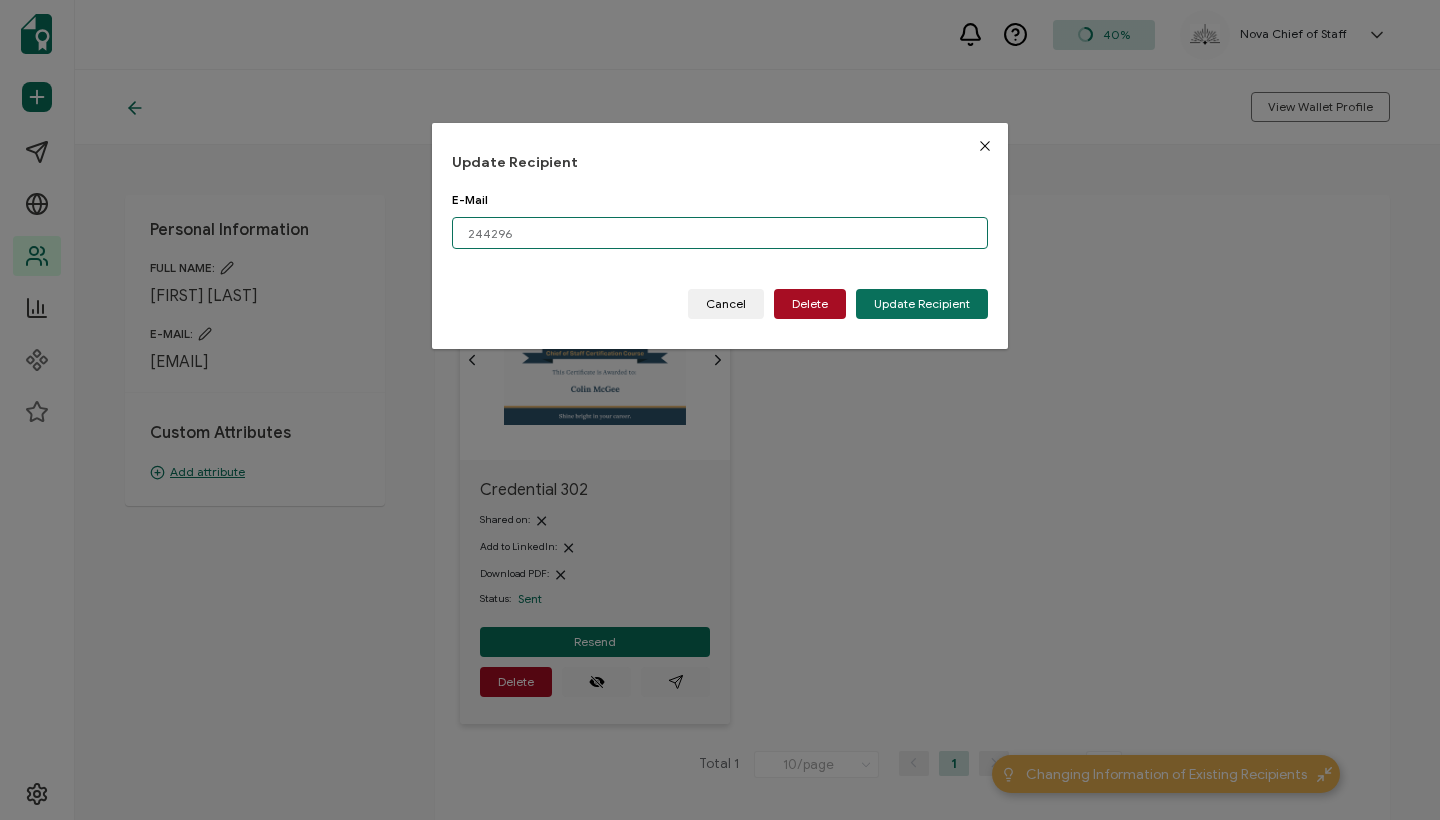 drag, startPoint x: 519, startPoint y: 236, endPoint x: 327, endPoint y: 236, distance: 192 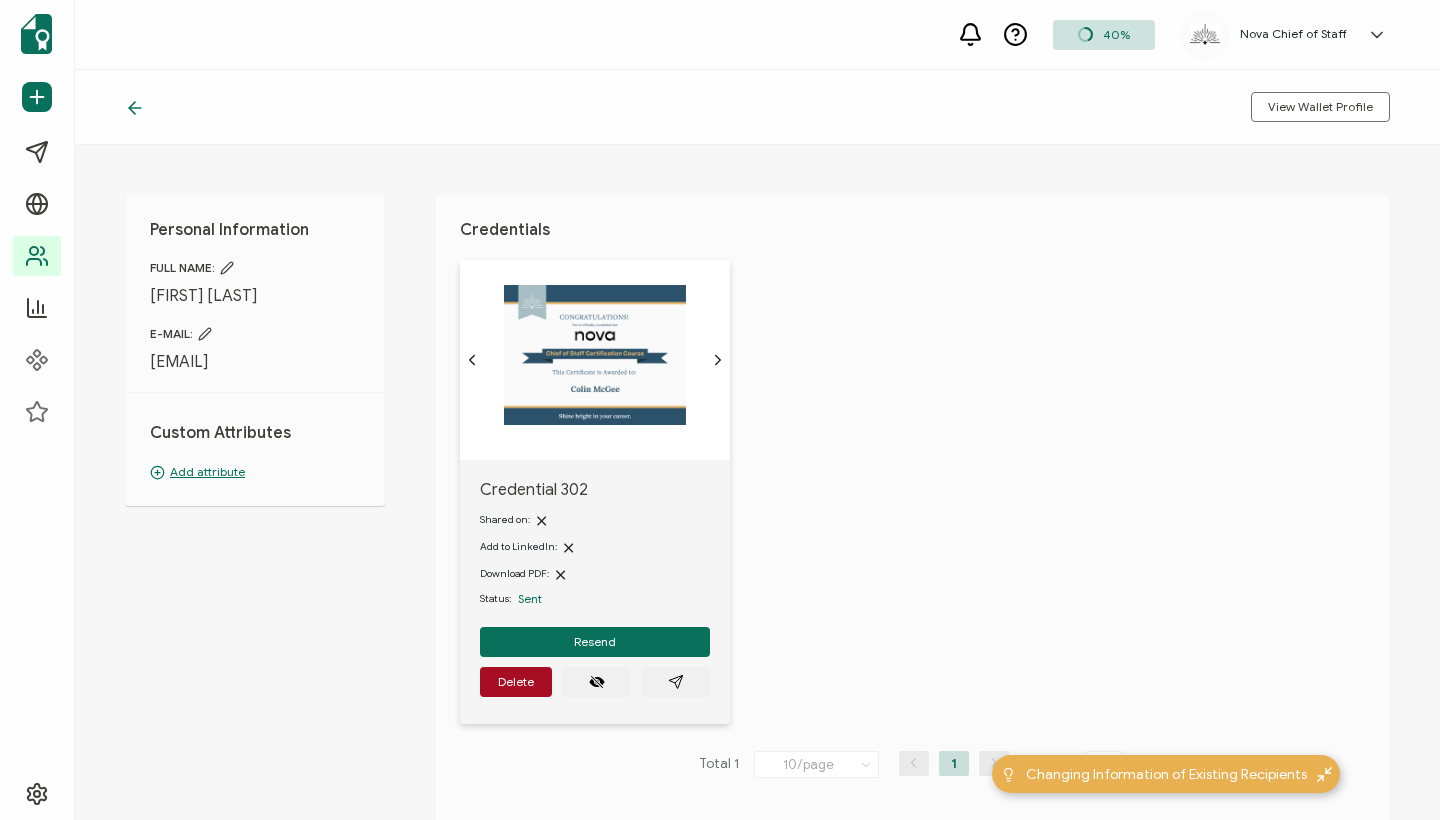 click 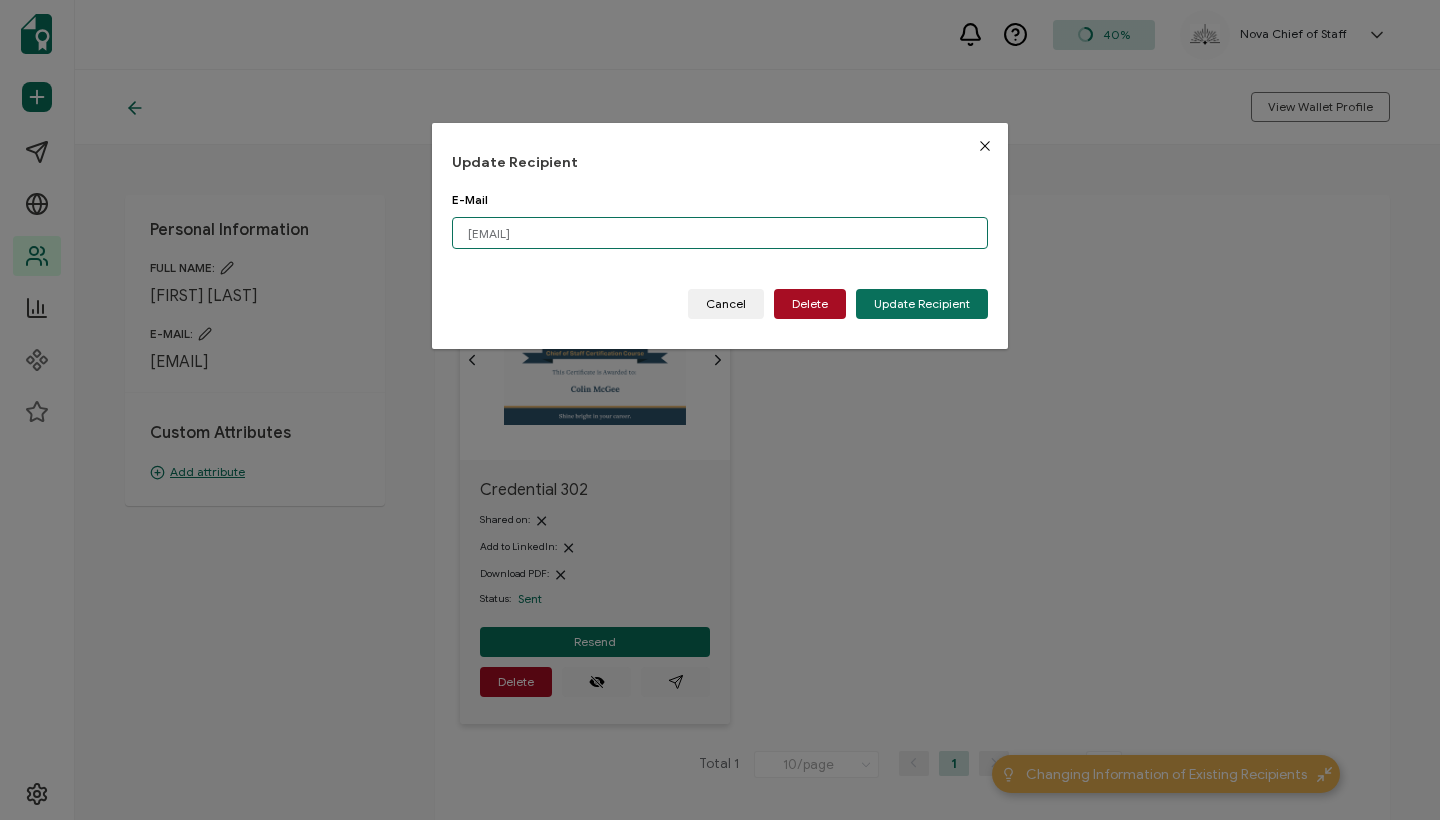 click on "[EMAIL]" at bounding box center [720, 233] 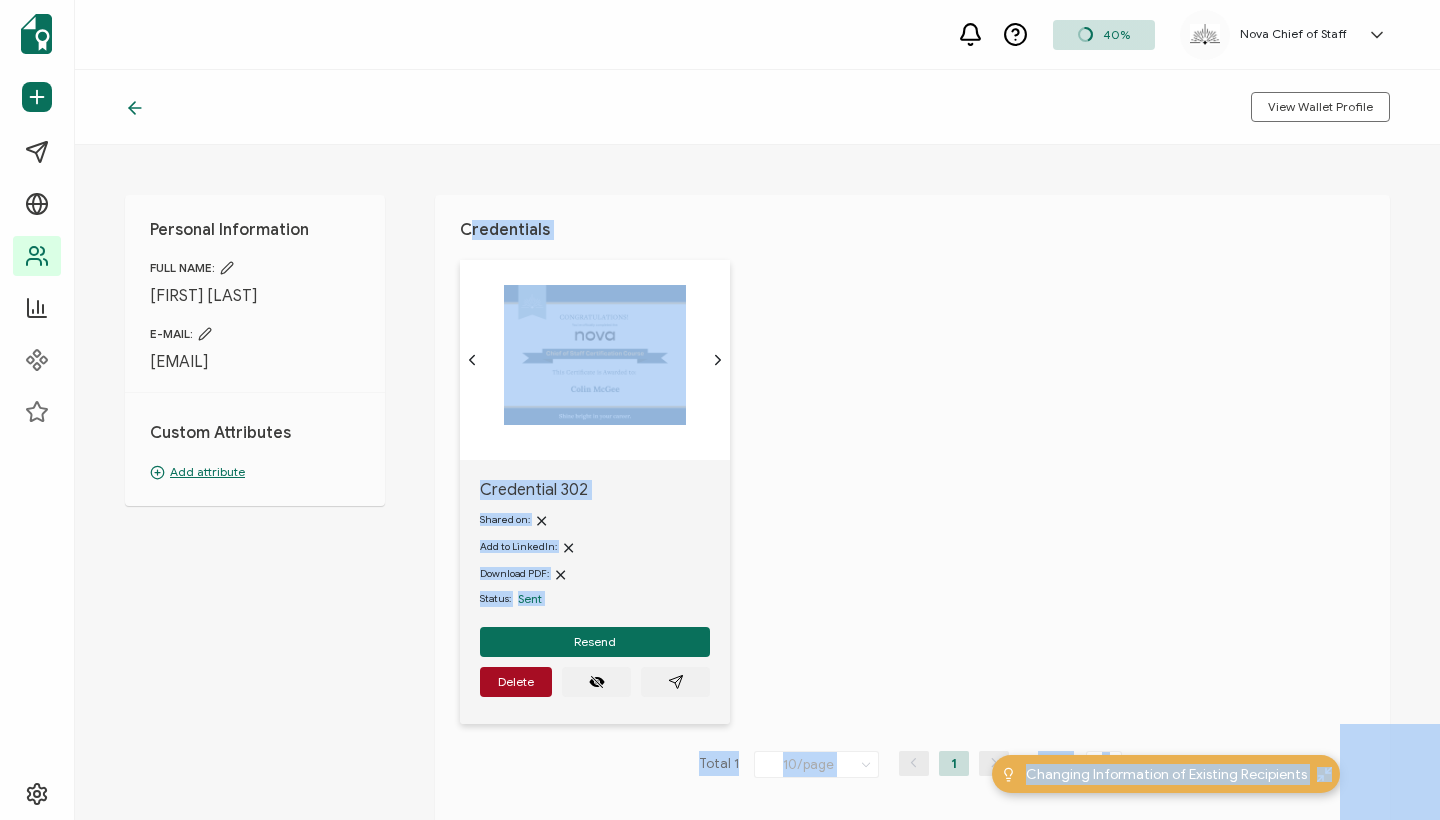 drag, startPoint x: 410, startPoint y: 220, endPoint x: 467, endPoint y: 220, distance: 57 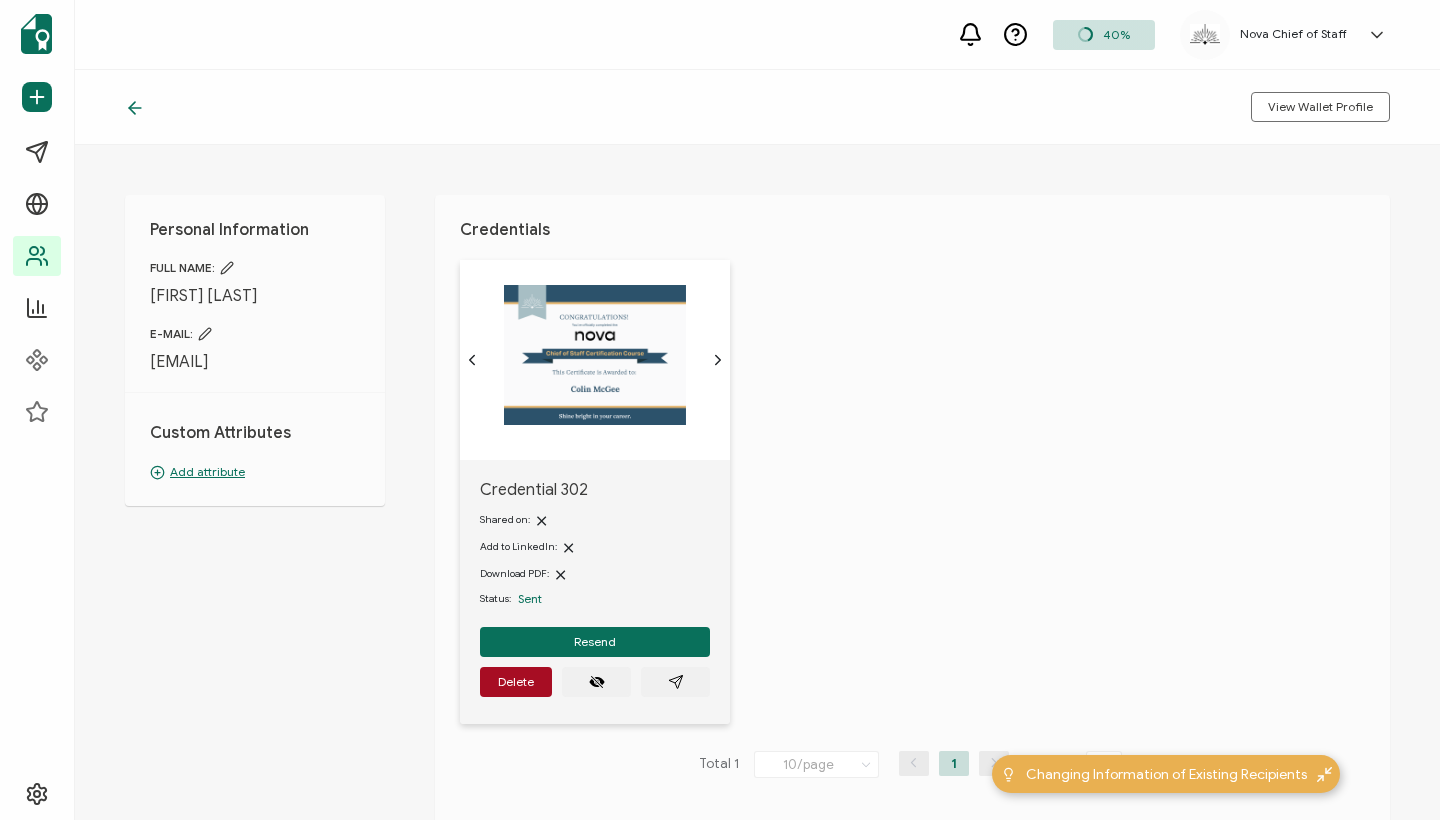 click on "Personal Information   FULL NAME:
[FIRST] [LAST]   E-MAIL:
[EMAIL]           Custom Attributes
Add attribute" at bounding box center [255, 350] 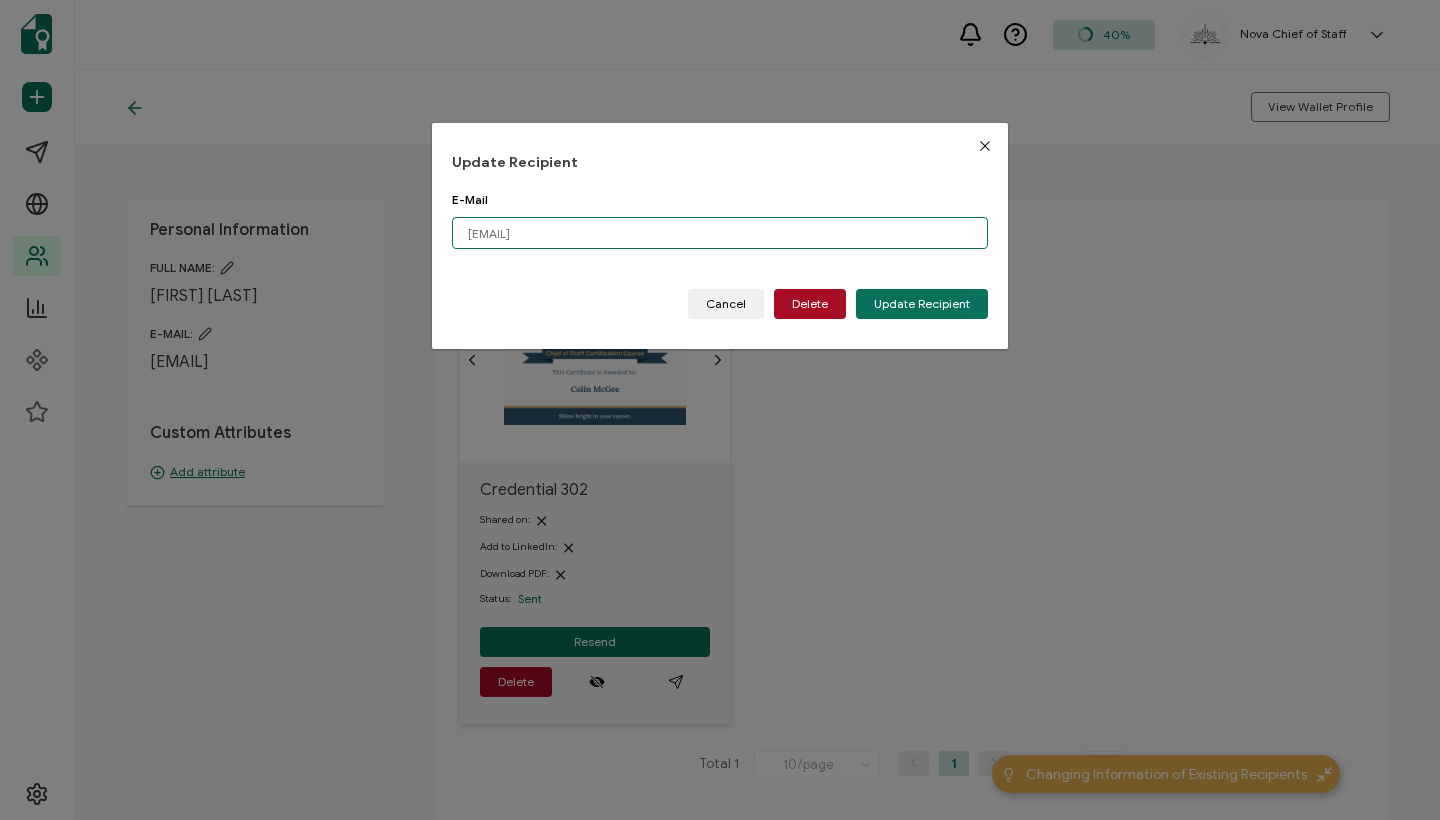 drag, startPoint x: 563, startPoint y: 233, endPoint x: 405, endPoint y: 229, distance: 158.05063 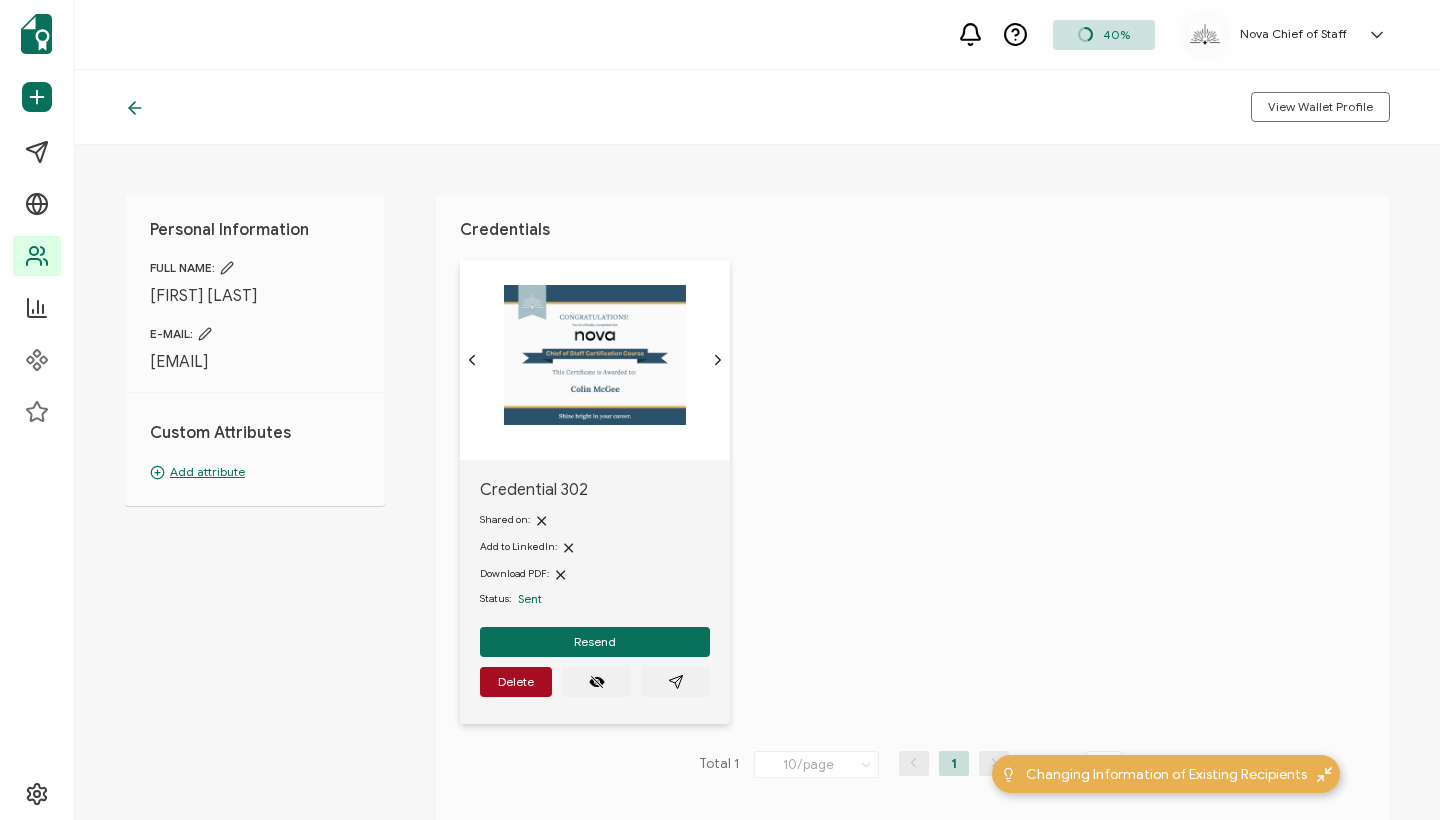 click 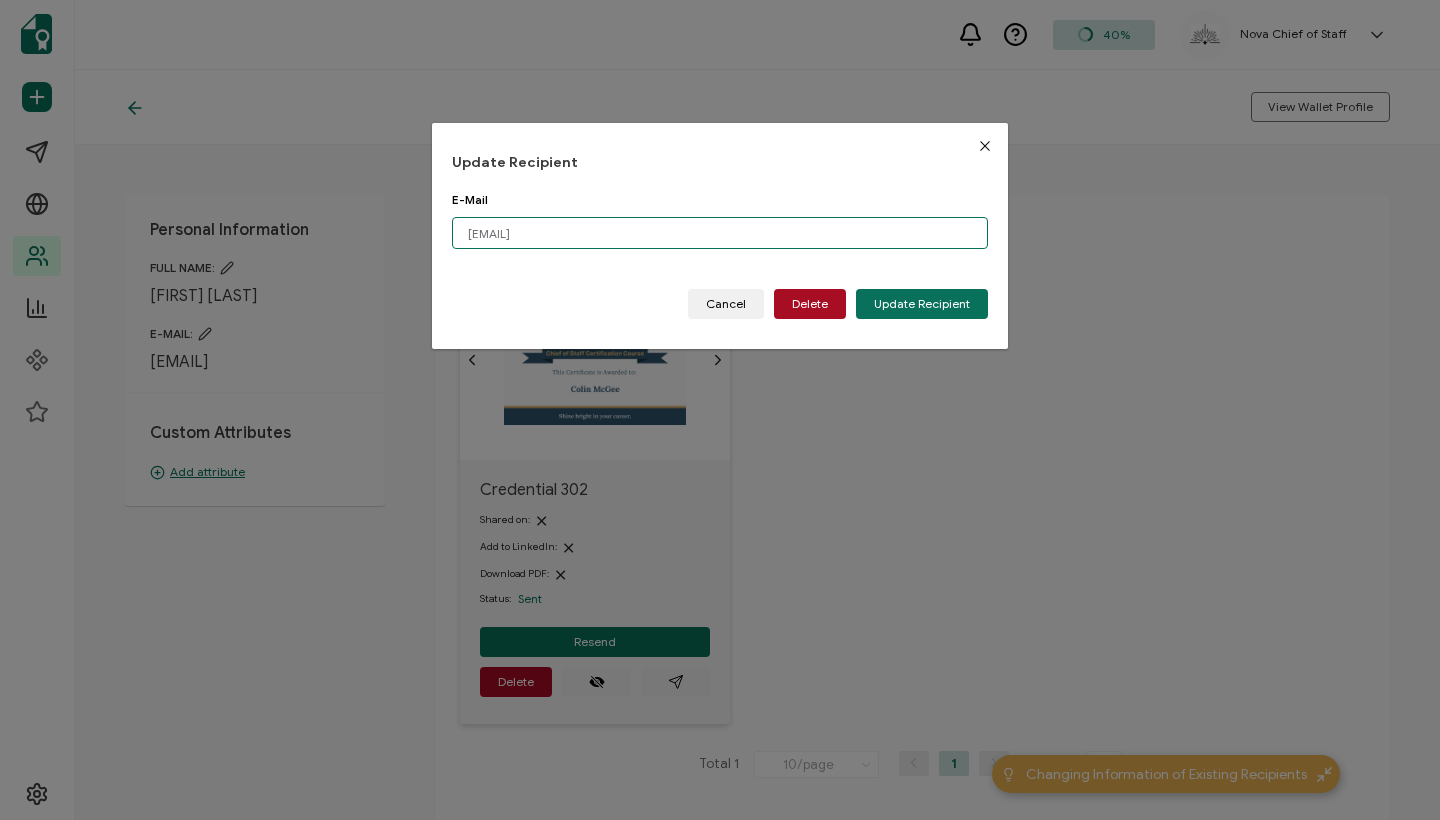 click on "[EMAIL]" at bounding box center [720, 233] 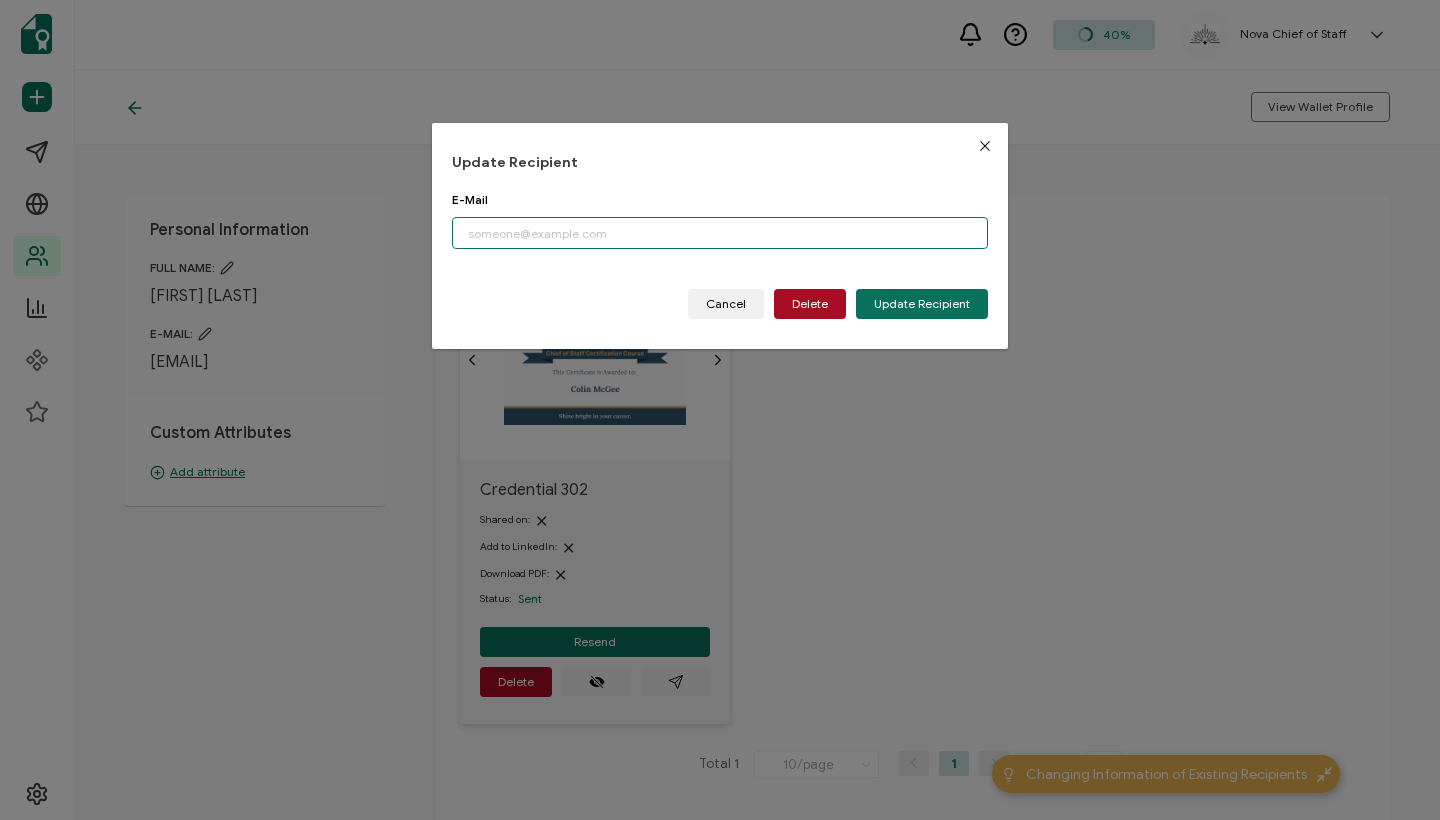 paste on "[EMAIL]" 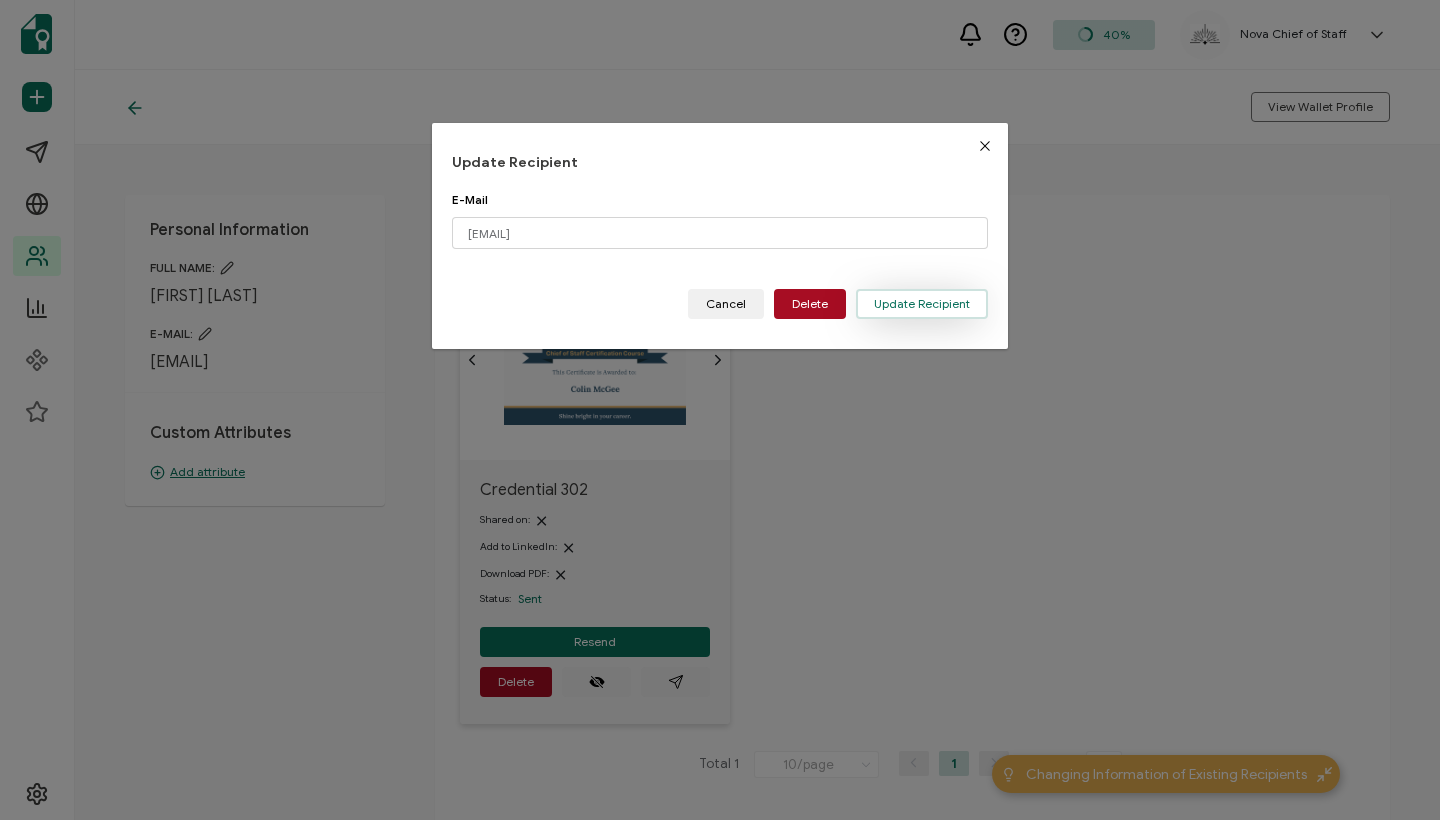 click on "Update Recipient" at bounding box center (922, 304) 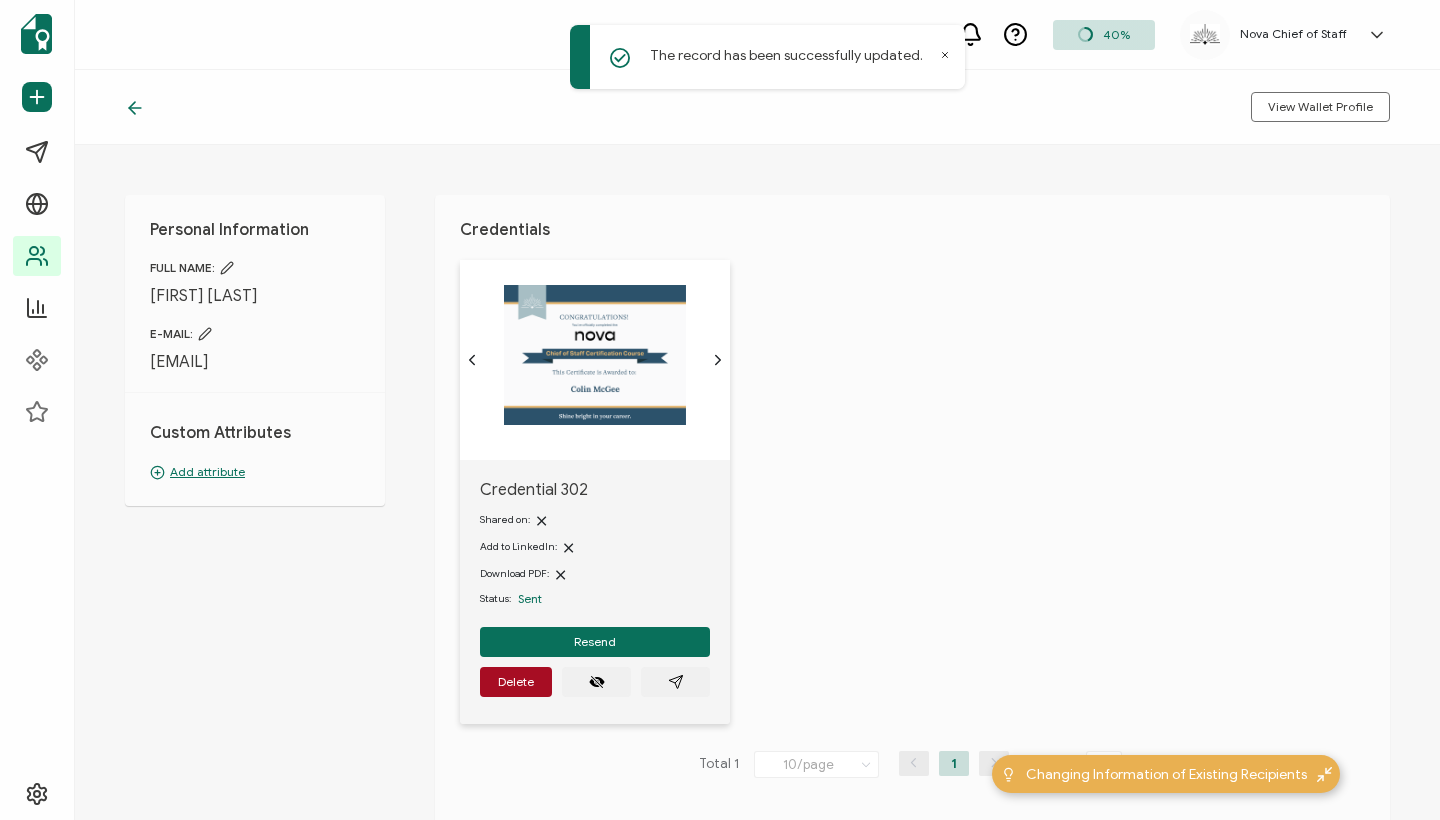 click 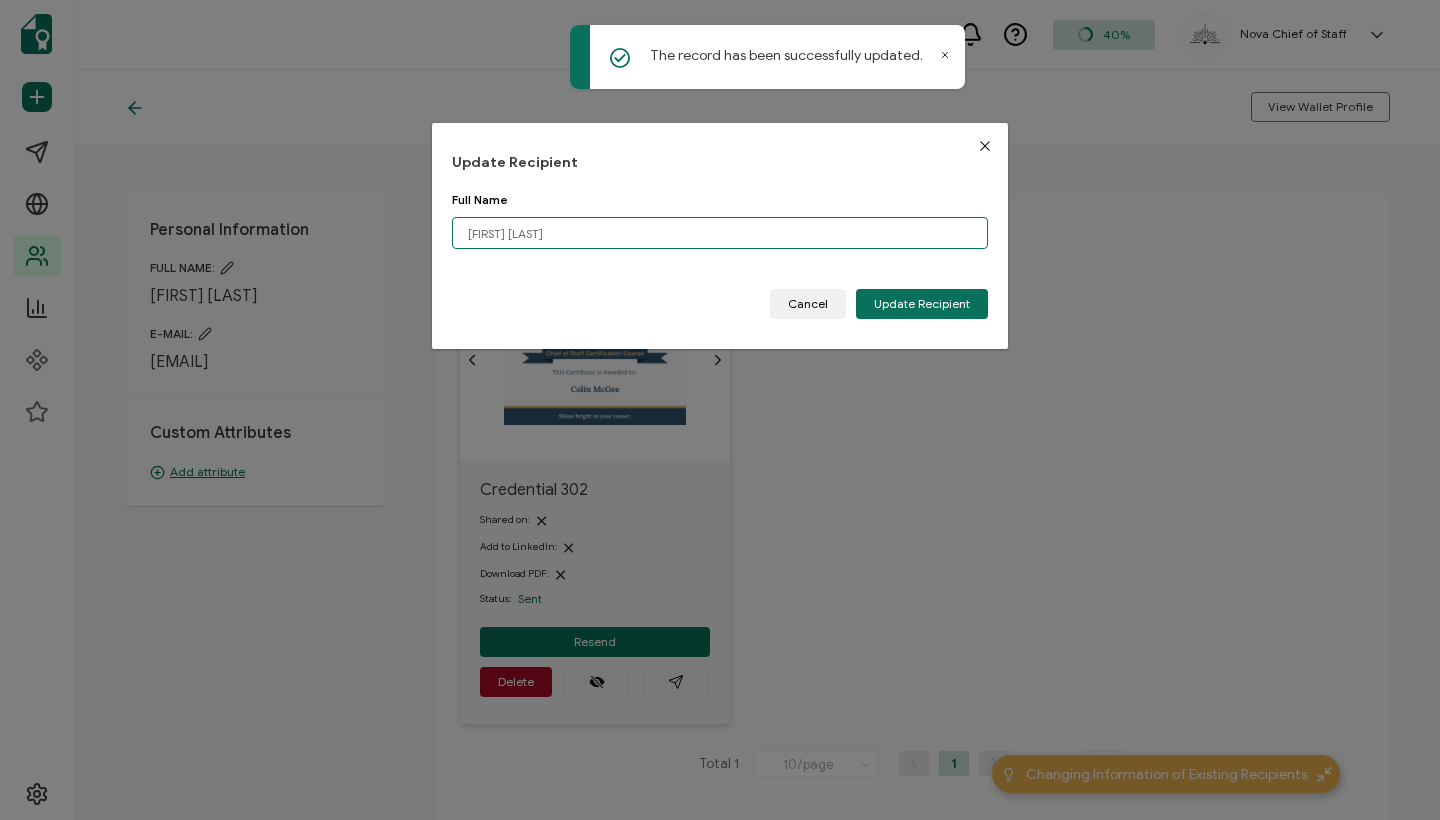 click on "[FIRST] [LAST]" at bounding box center [720, 233] 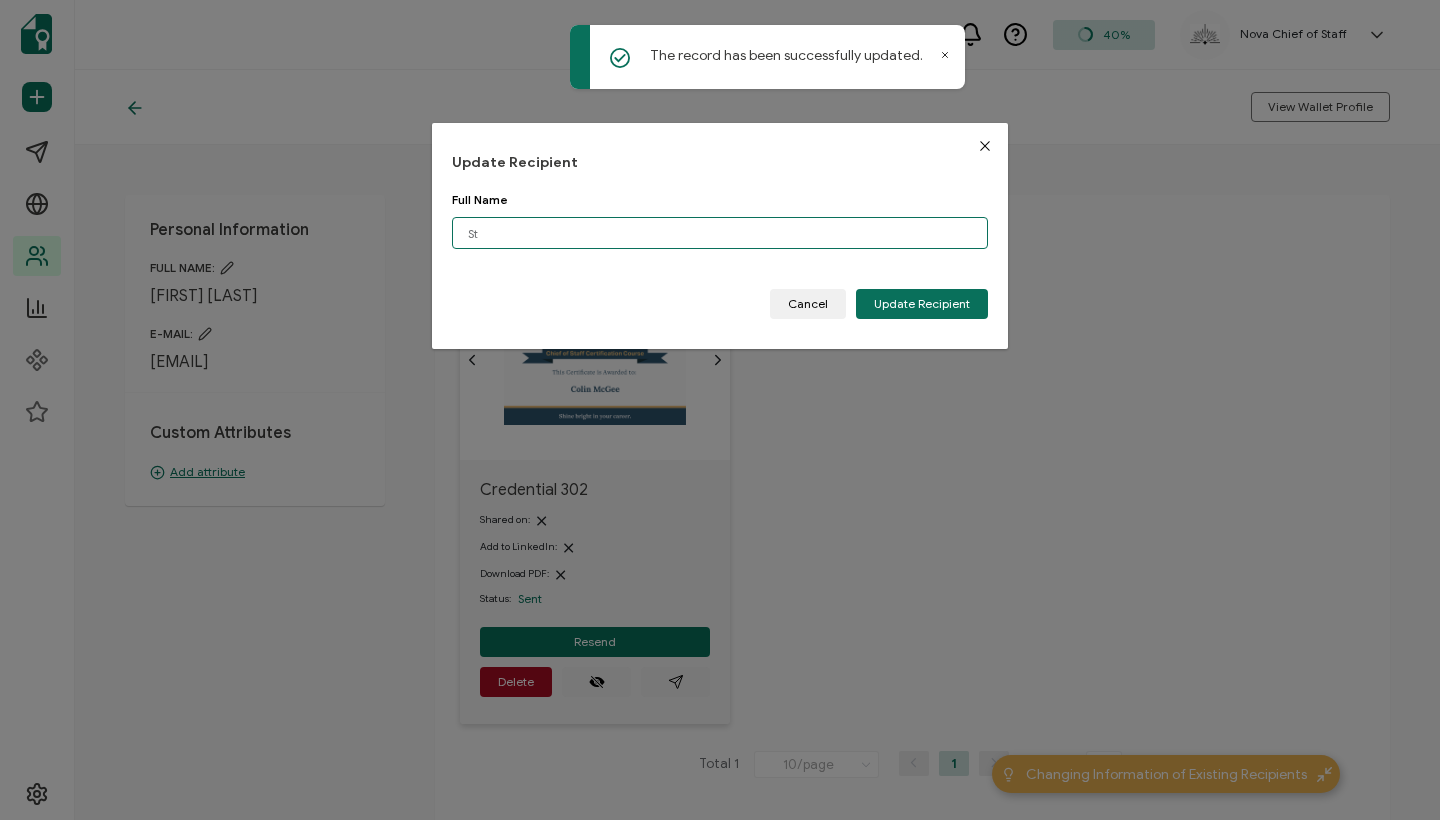 type on "S" 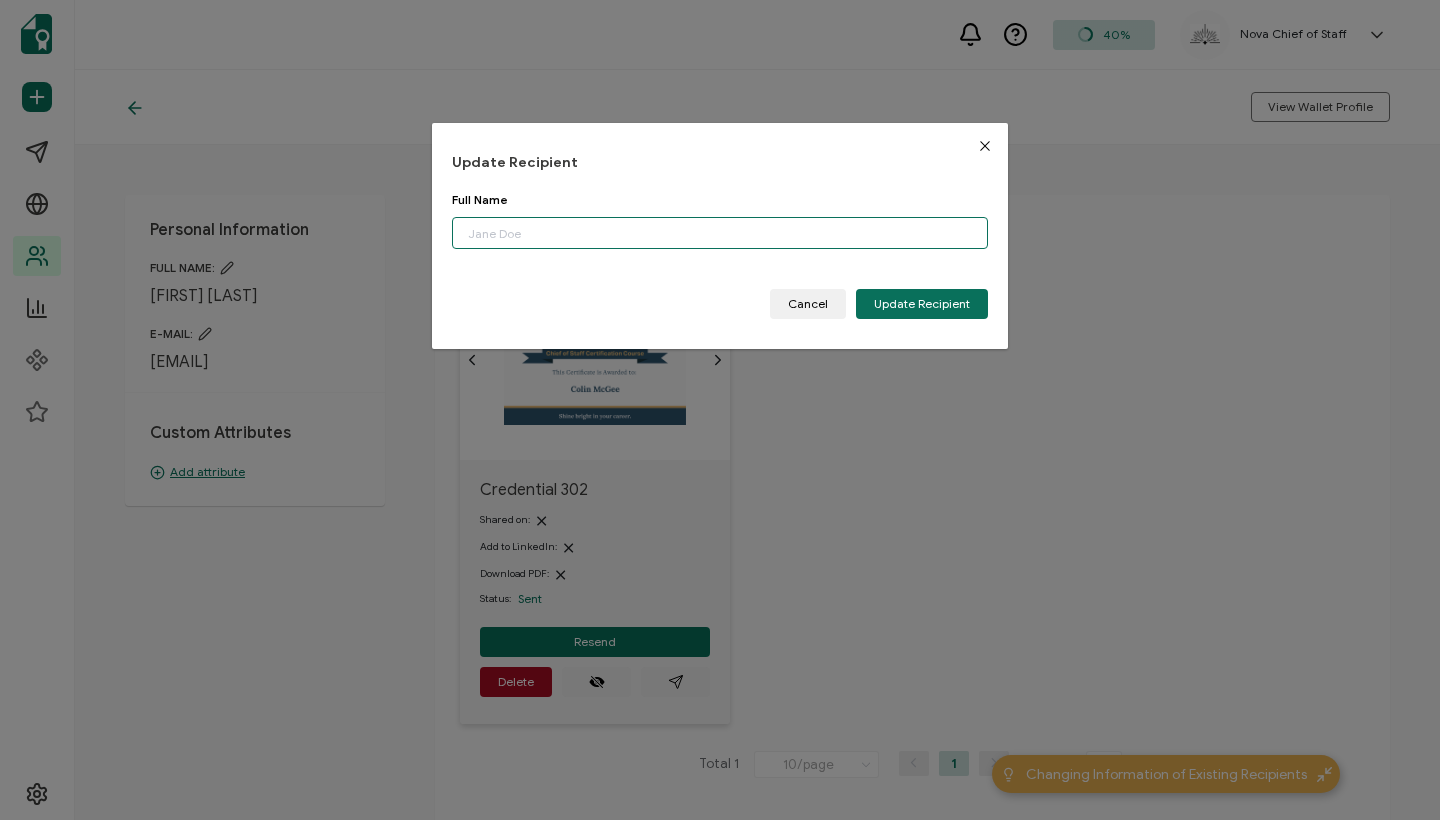 paste on "[FIRST] [LAST]" 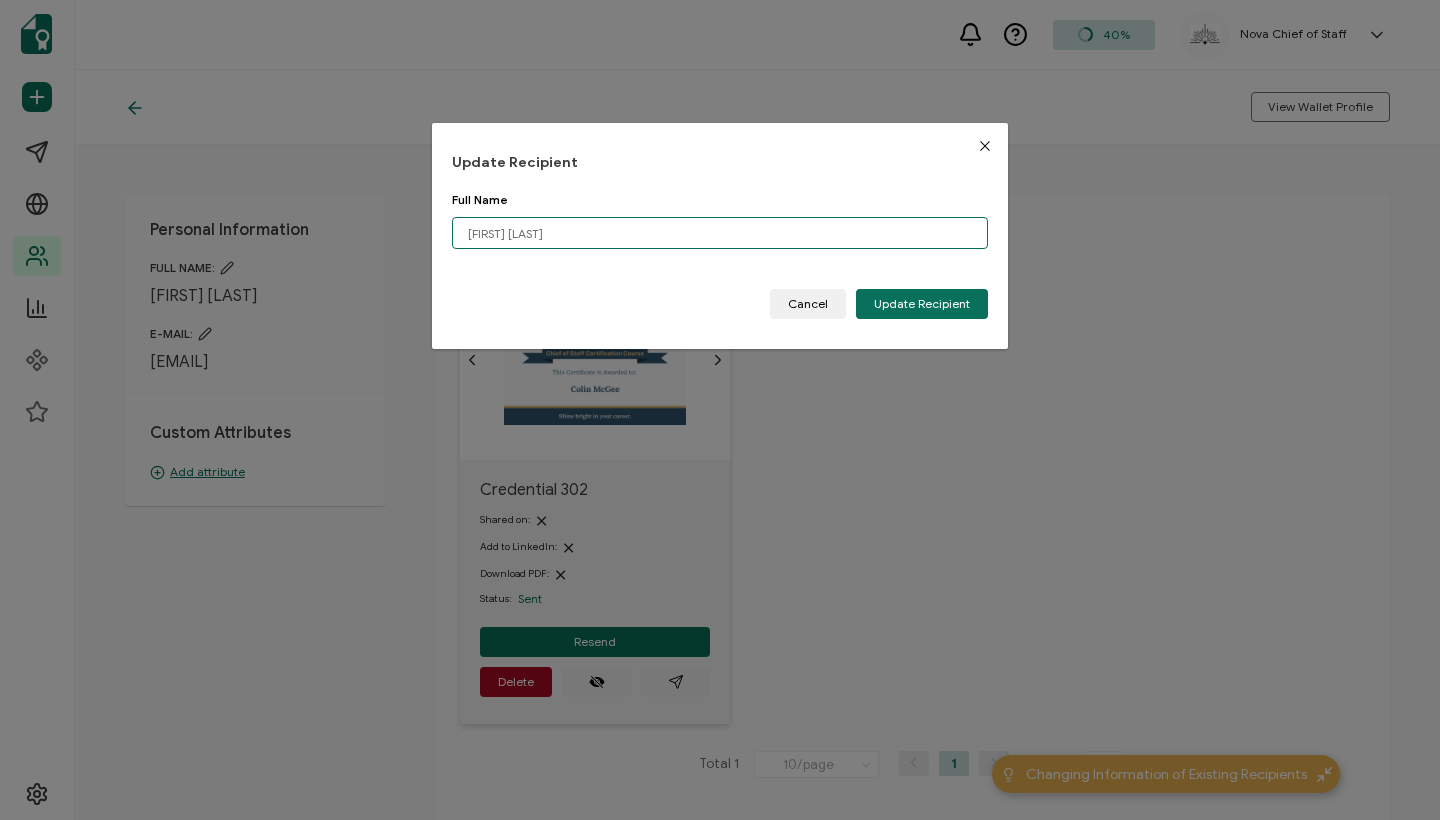 click on "[FIRST] [LAST]" at bounding box center [720, 233] 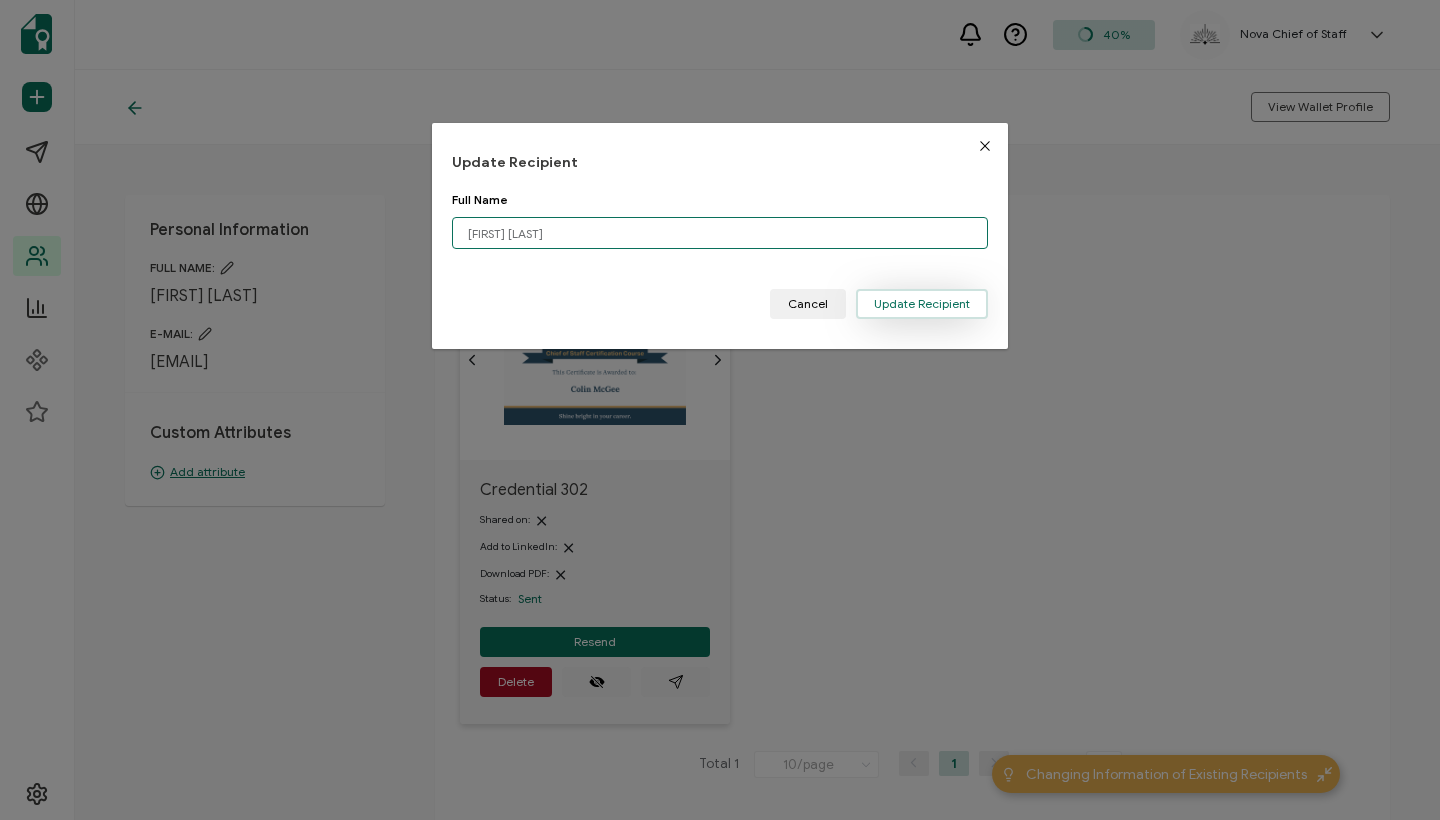 type on "[FIRST] [LAST]" 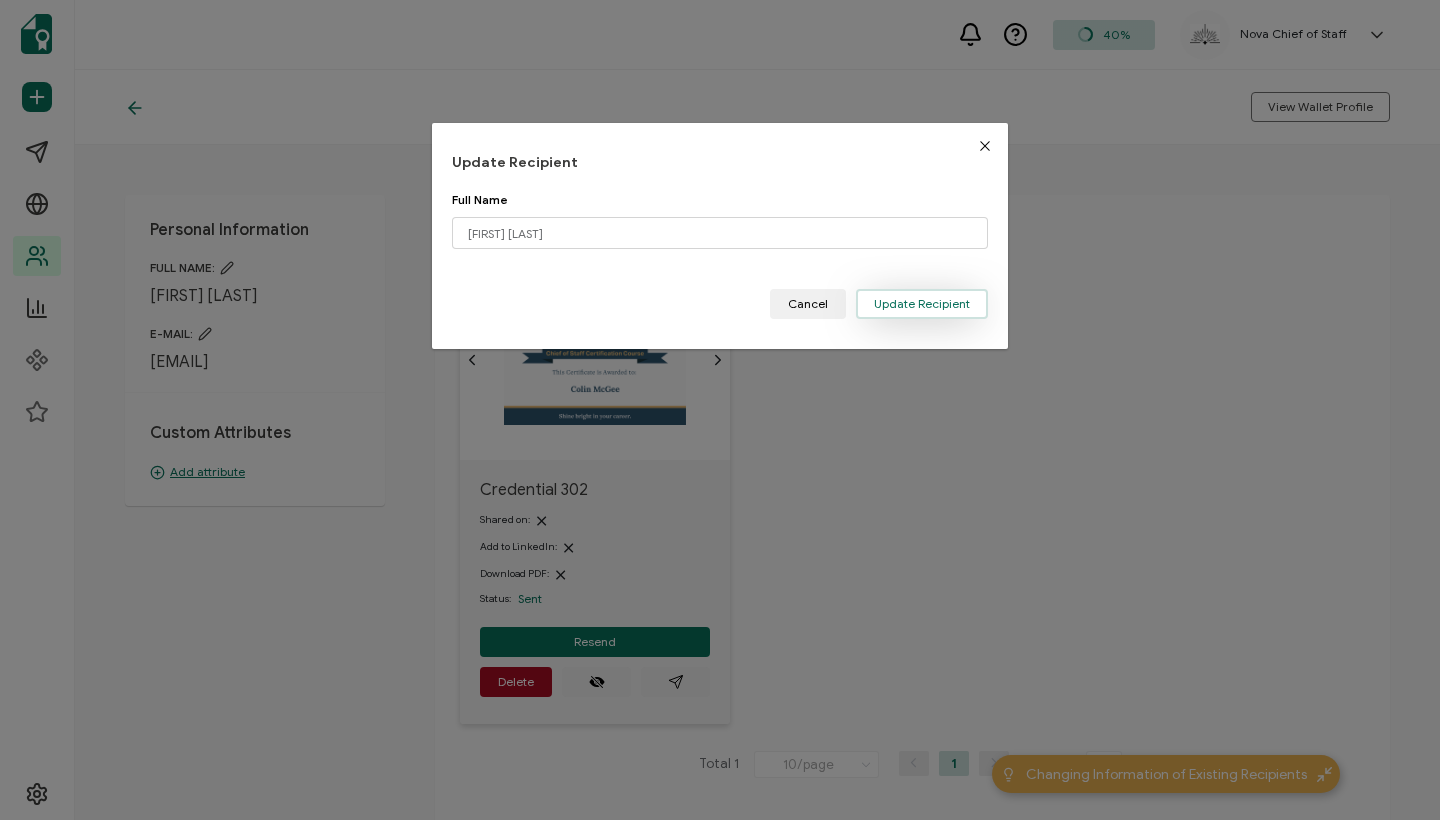 click on "Update Recipient" at bounding box center (922, 304) 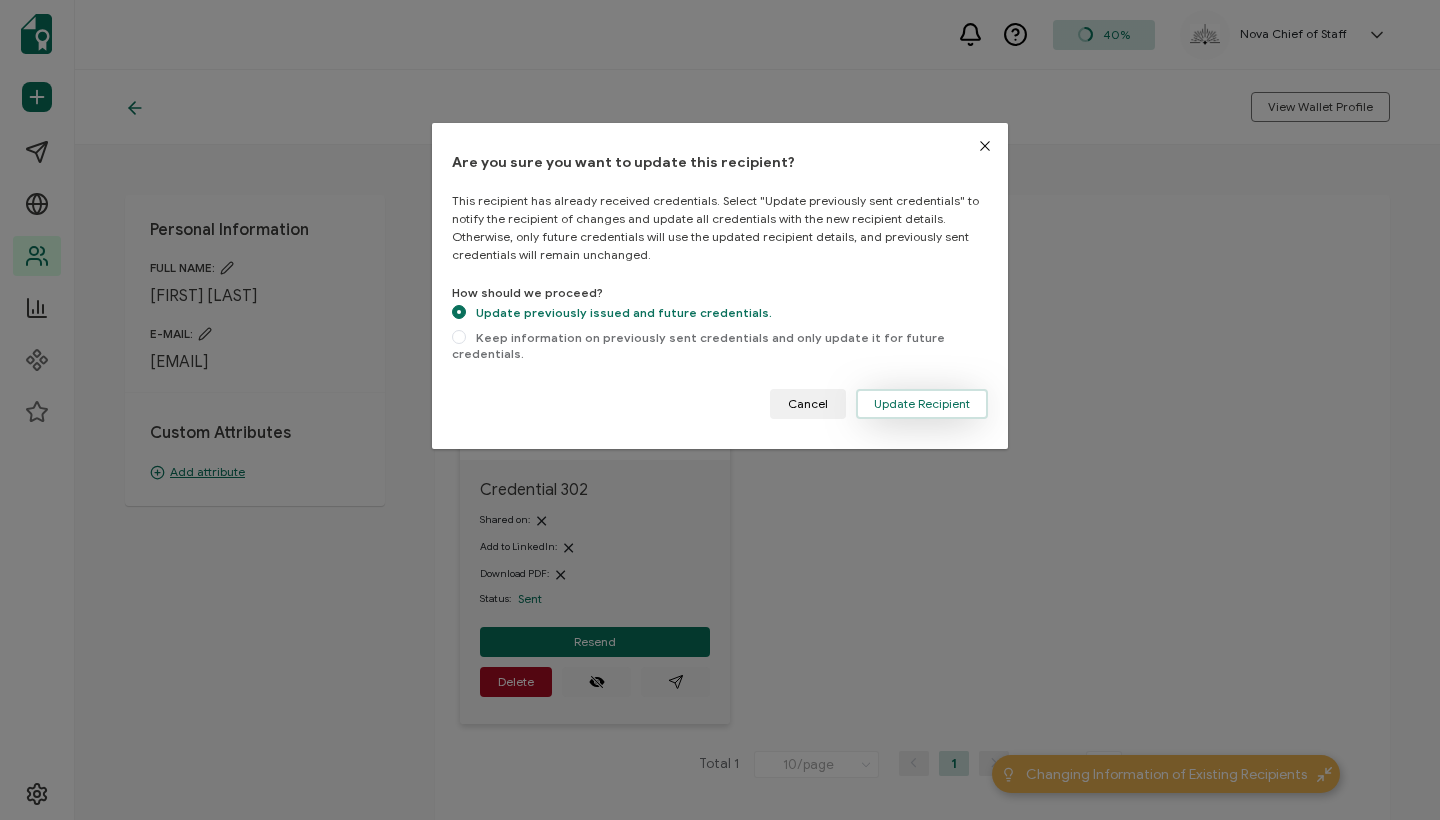 click on "Update Recipient" at bounding box center (922, 404) 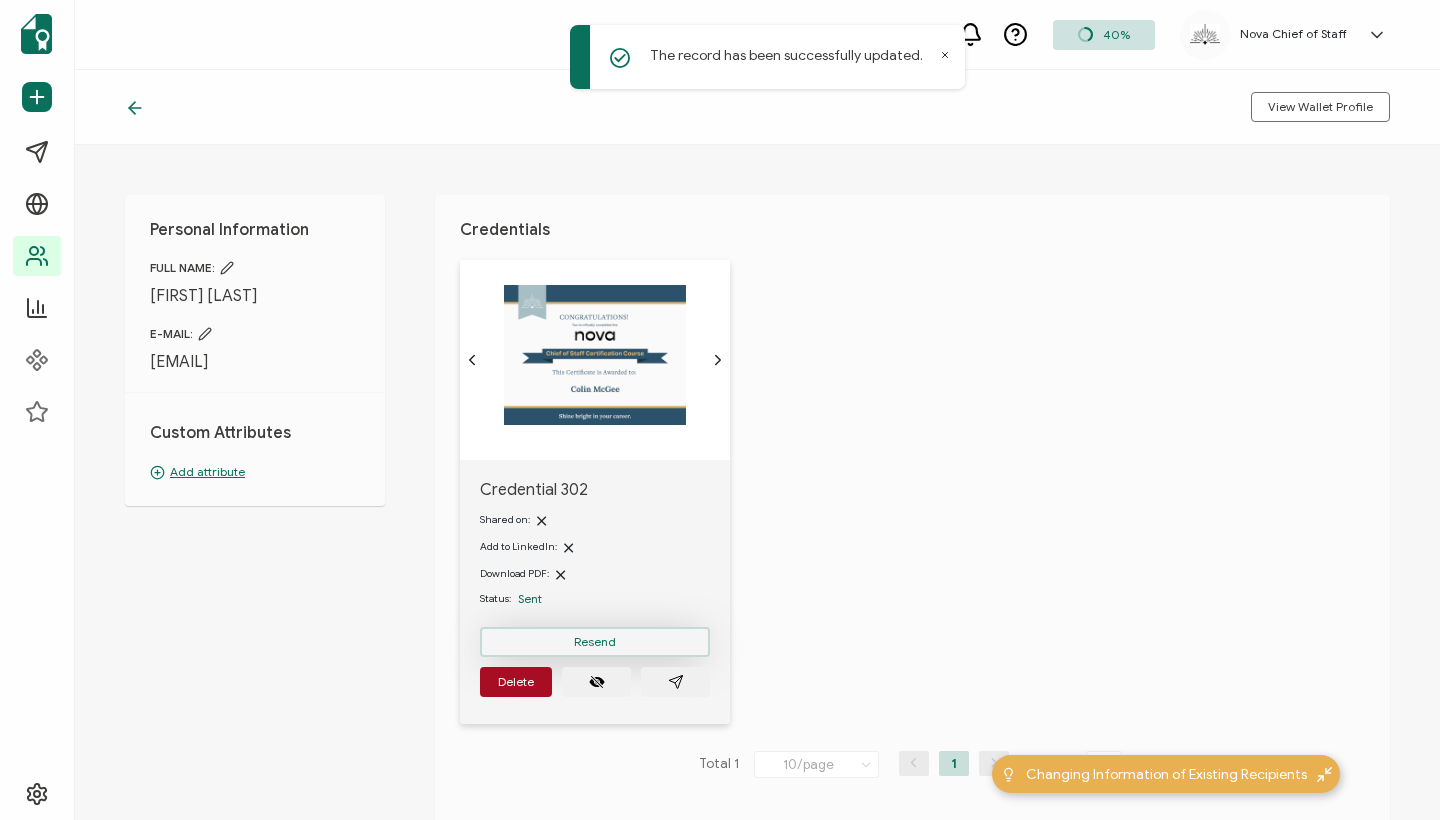 click on "Resend" at bounding box center (595, 642) 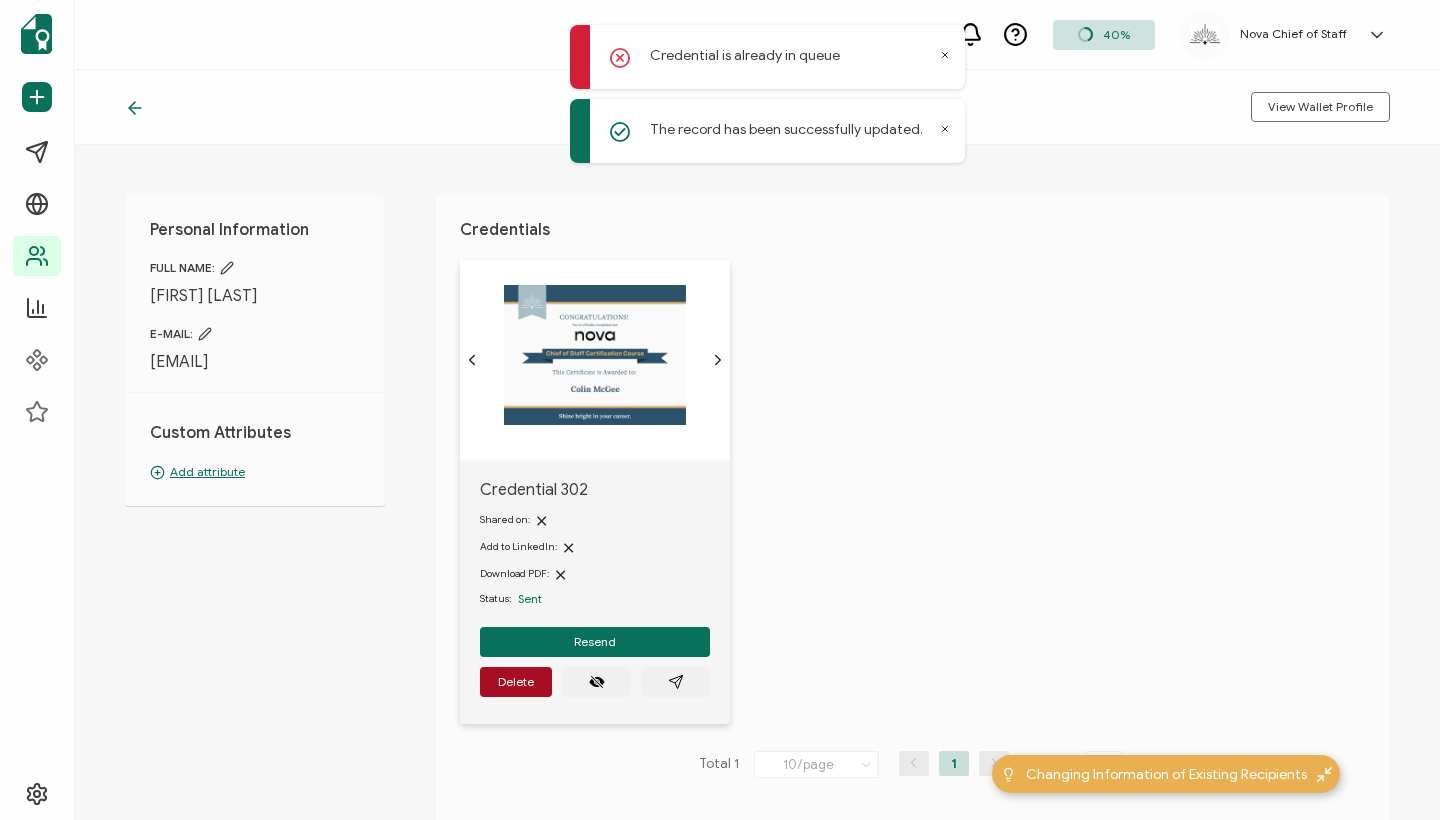 click 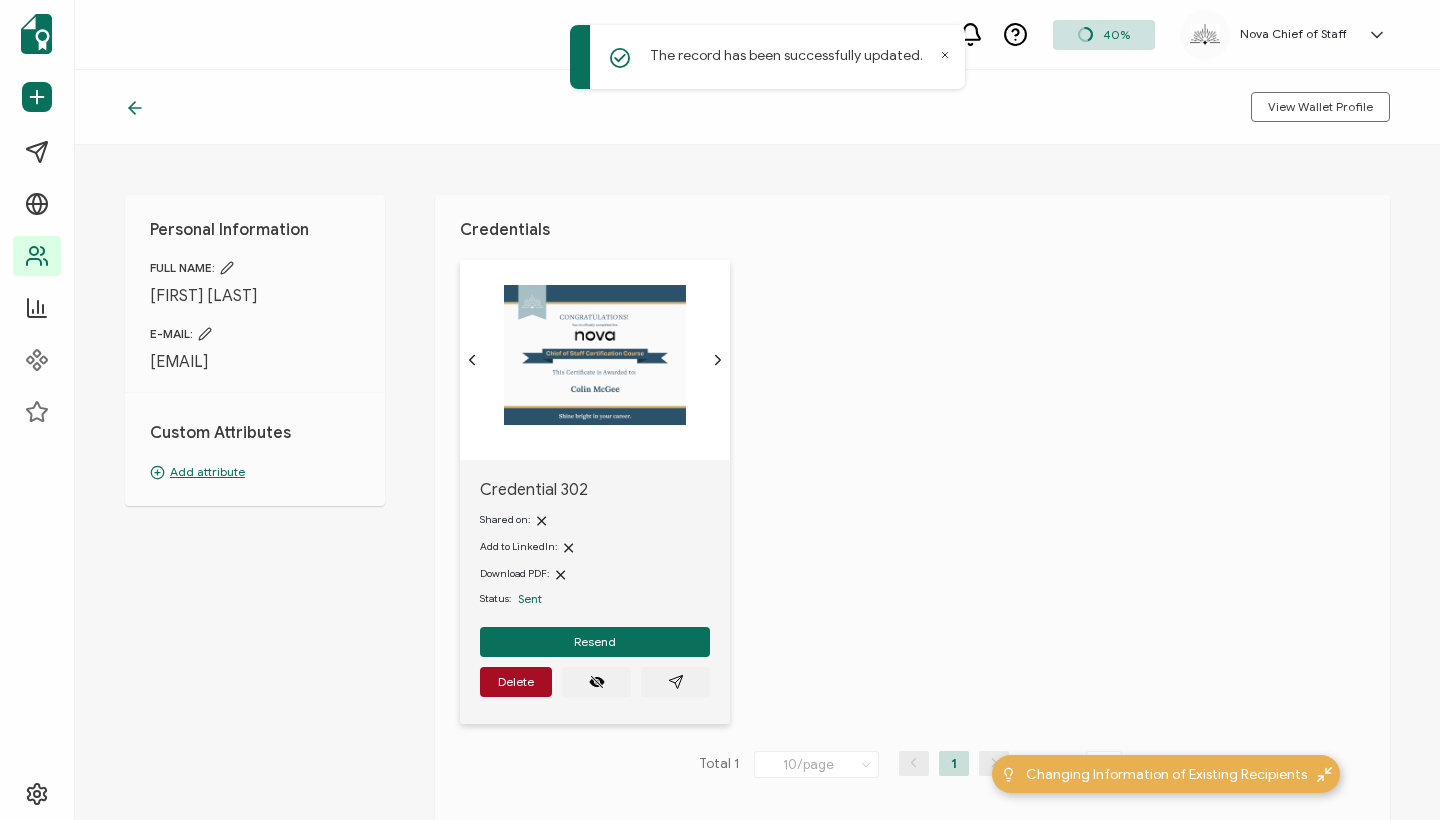 click 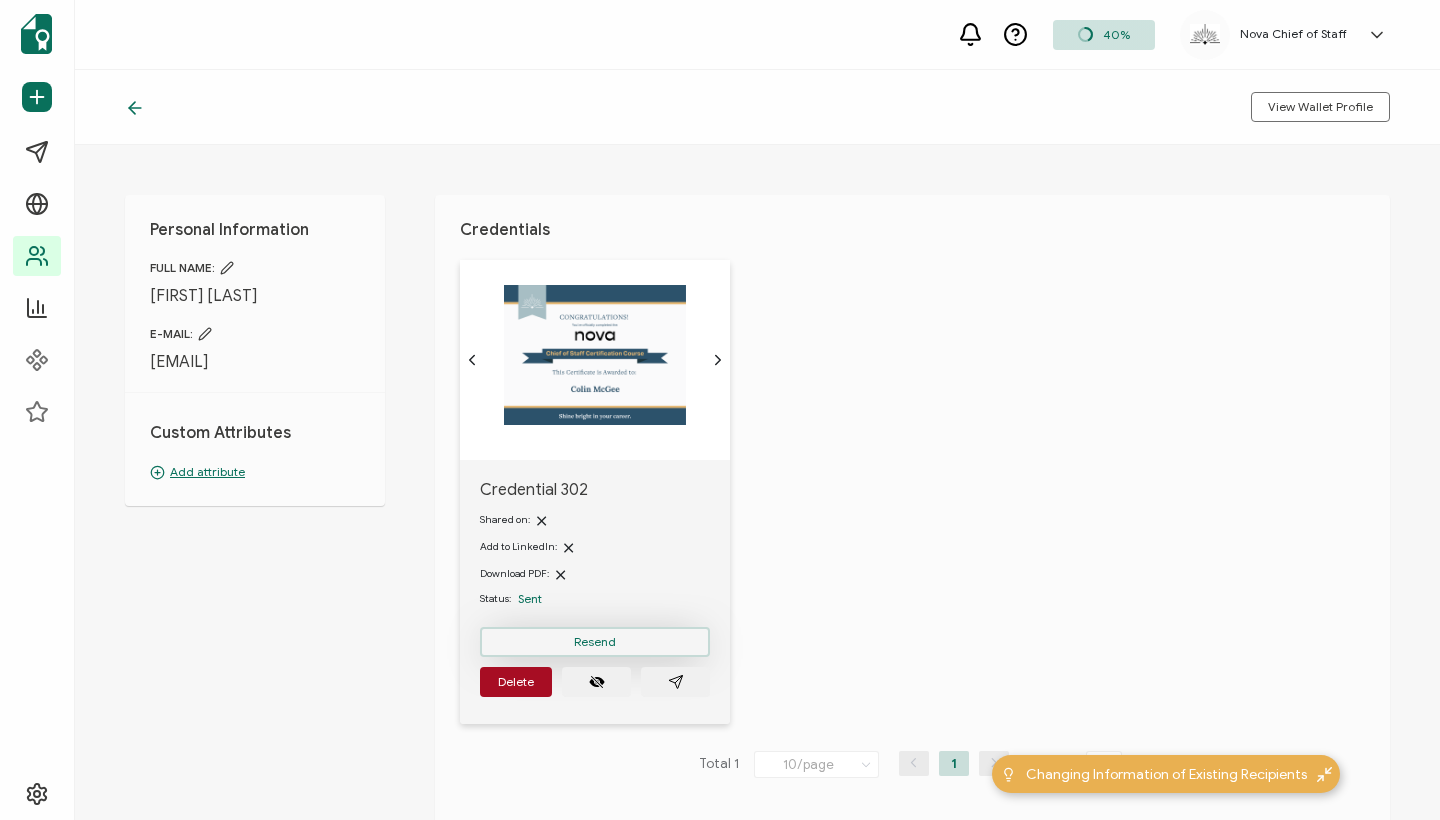 click on "Resend" at bounding box center [595, 642] 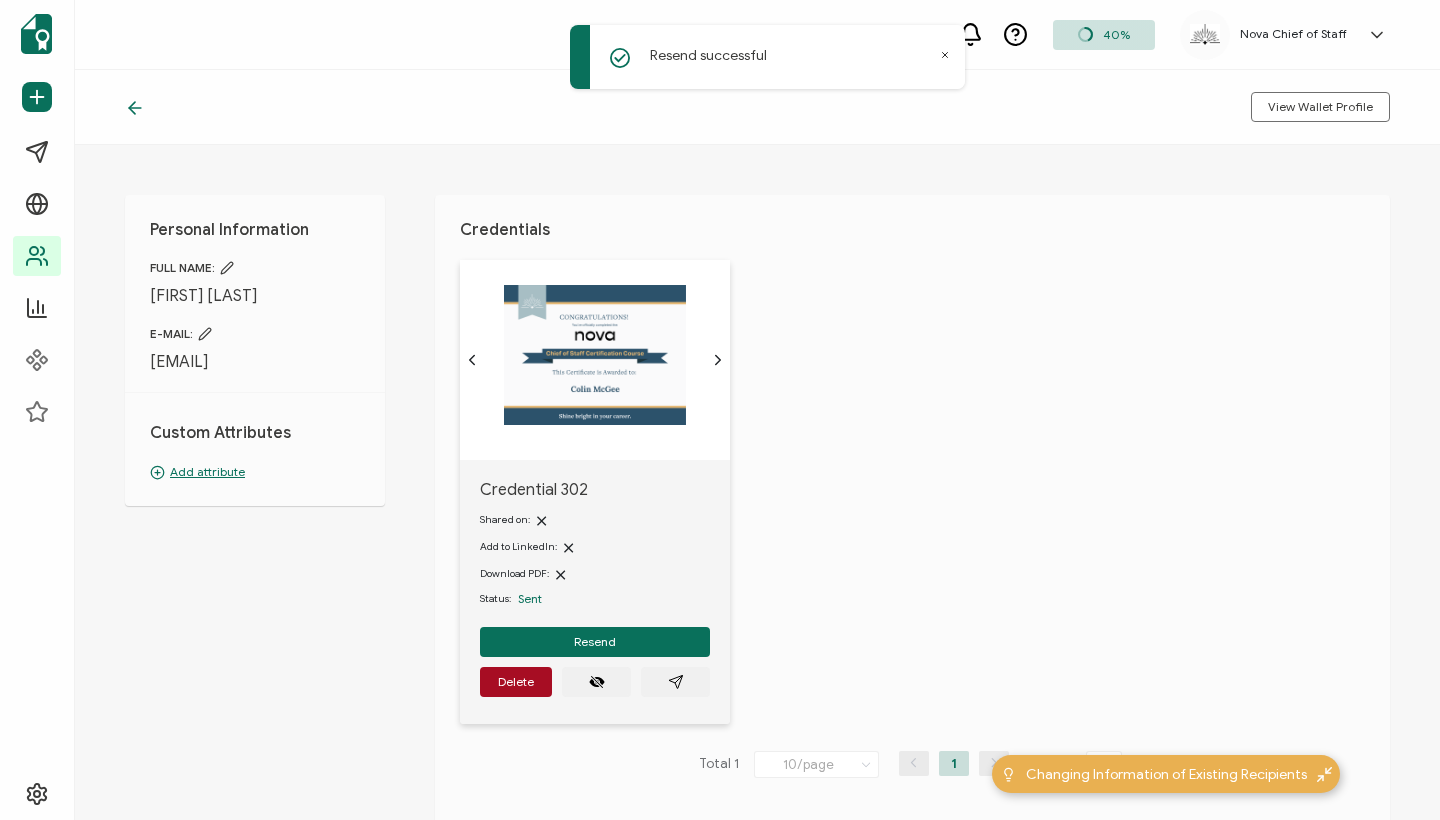 click 